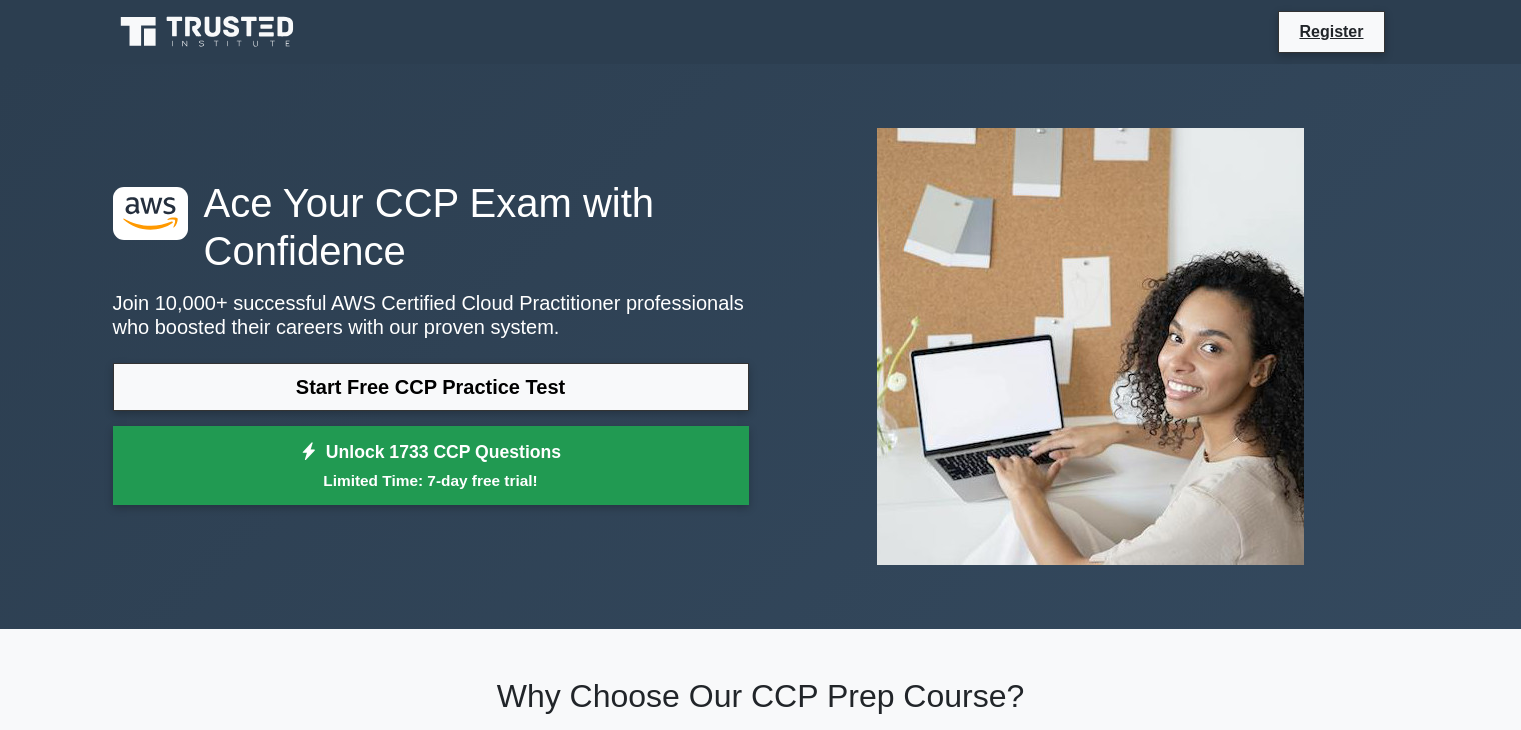 scroll, scrollTop: 0, scrollLeft: 0, axis: both 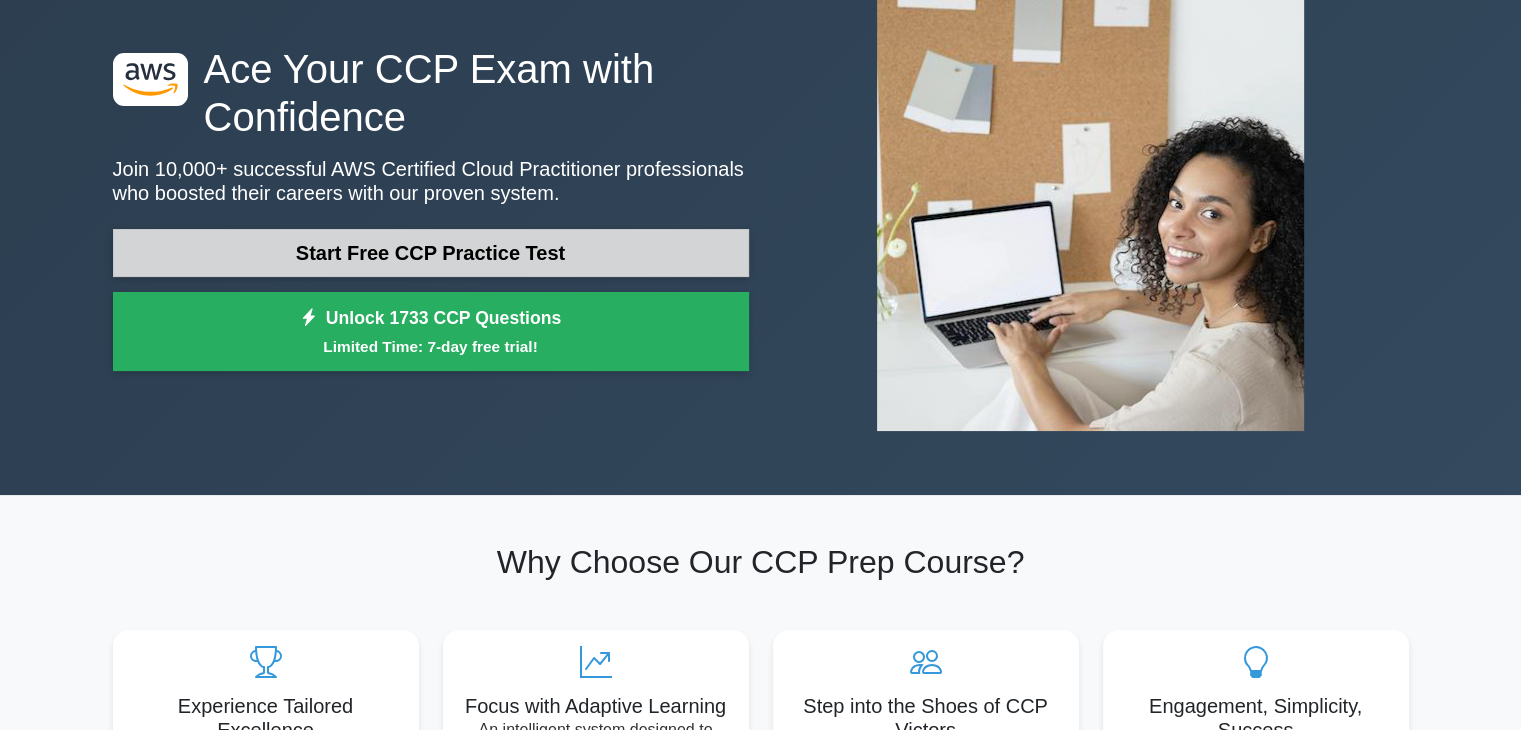 click on "Start Free CCP Practice Test" at bounding box center [431, 253] 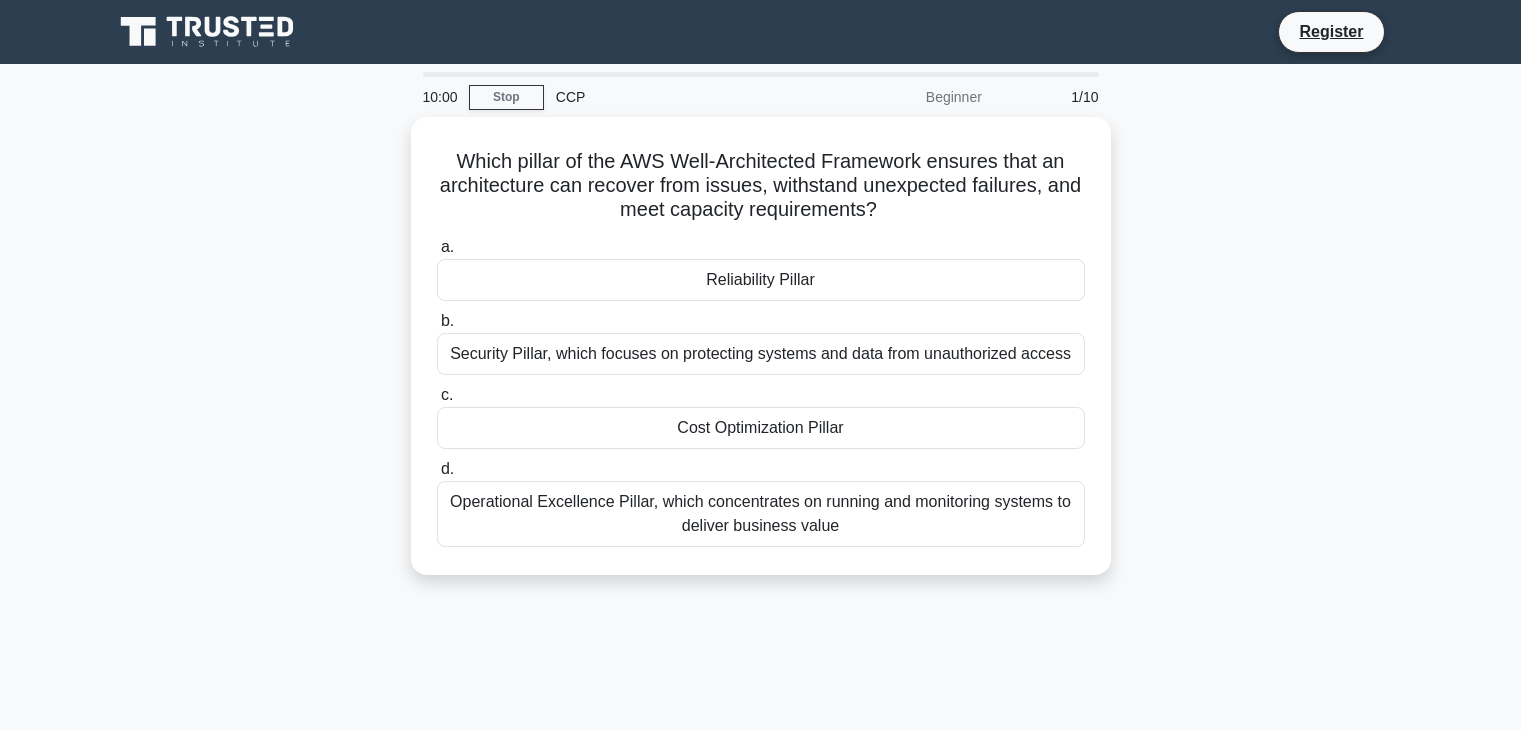 scroll, scrollTop: 0, scrollLeft: 0, axis: both 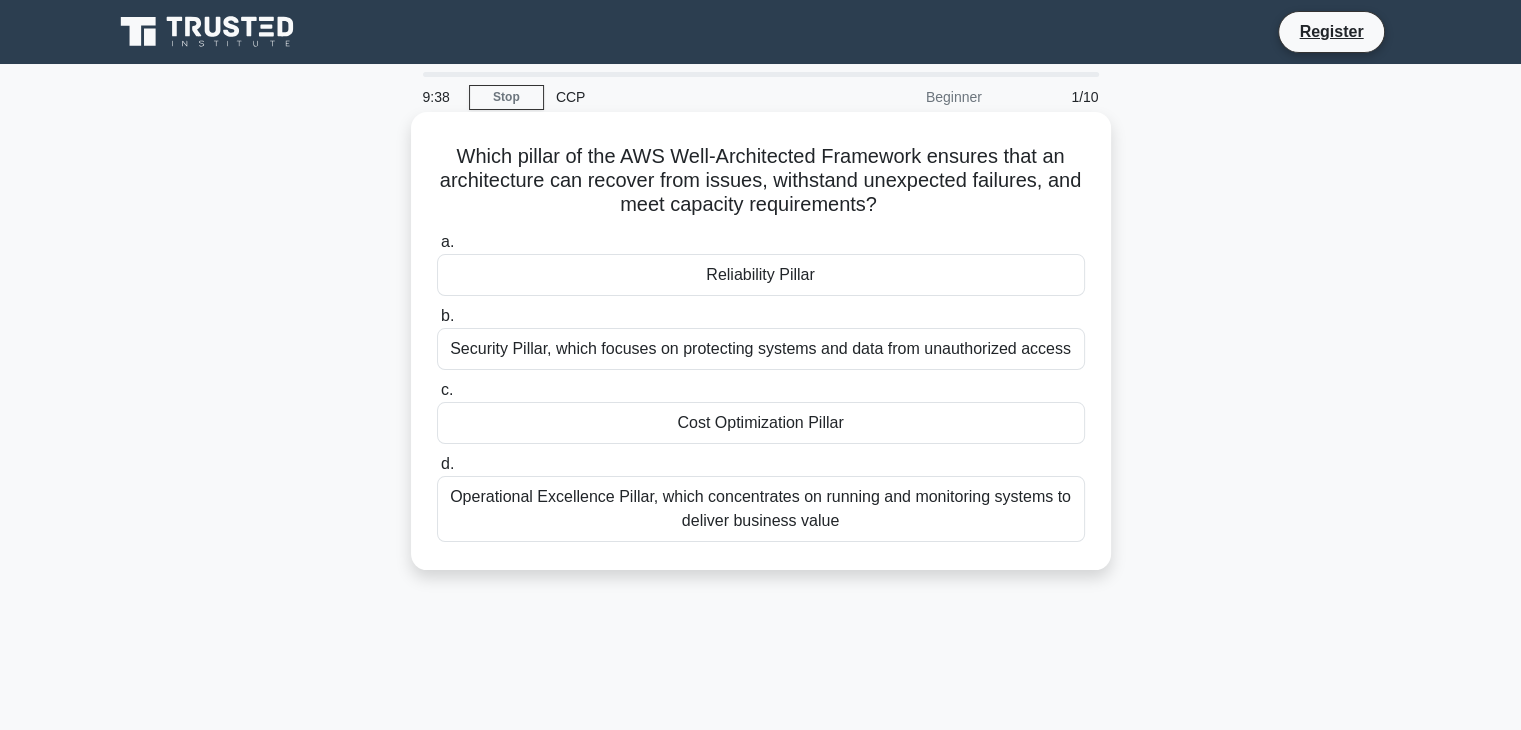 click on "Reliability Pillar" at bounding box center (761, 275) 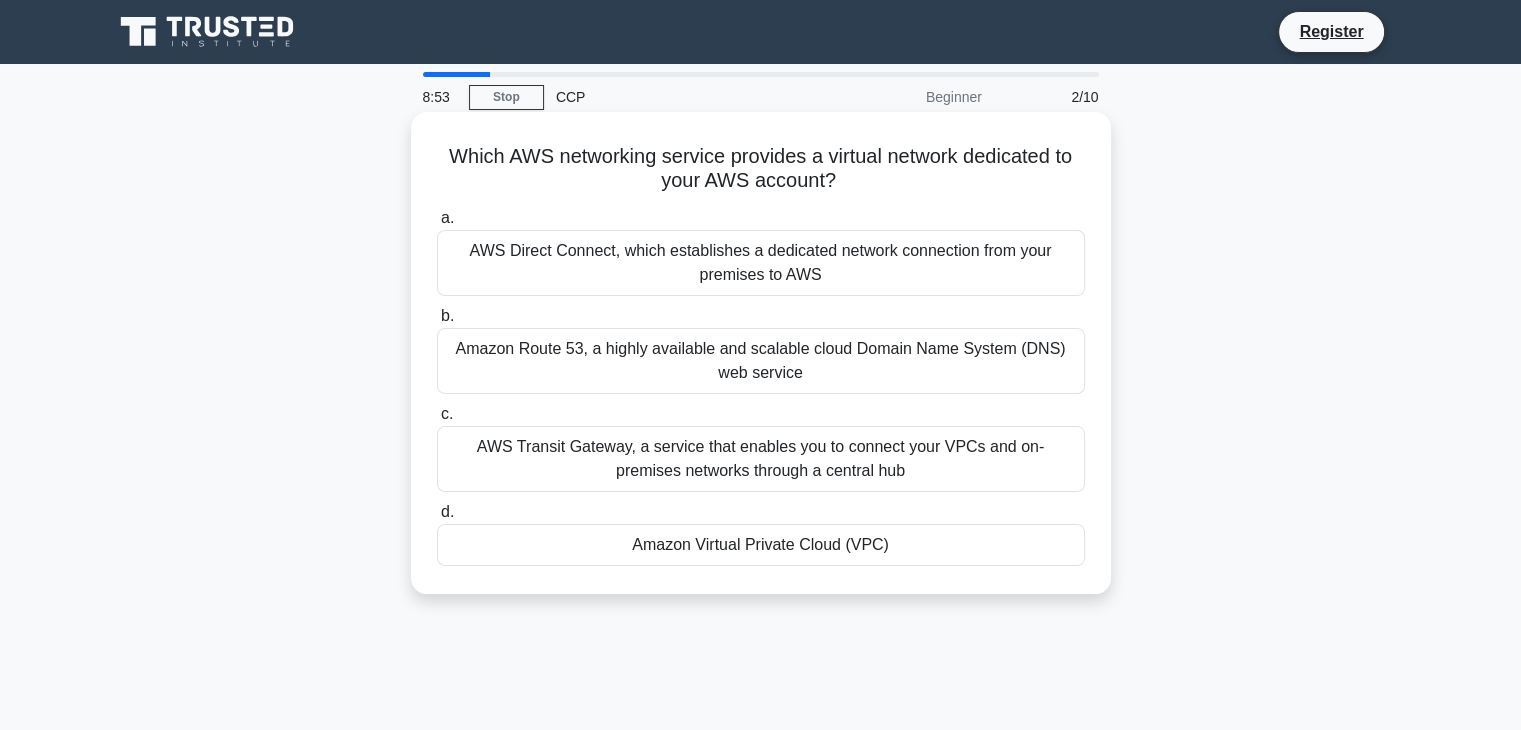 click on "Amazon Virtual Private Cloud (VPC)" at bounding box center [761, 545] 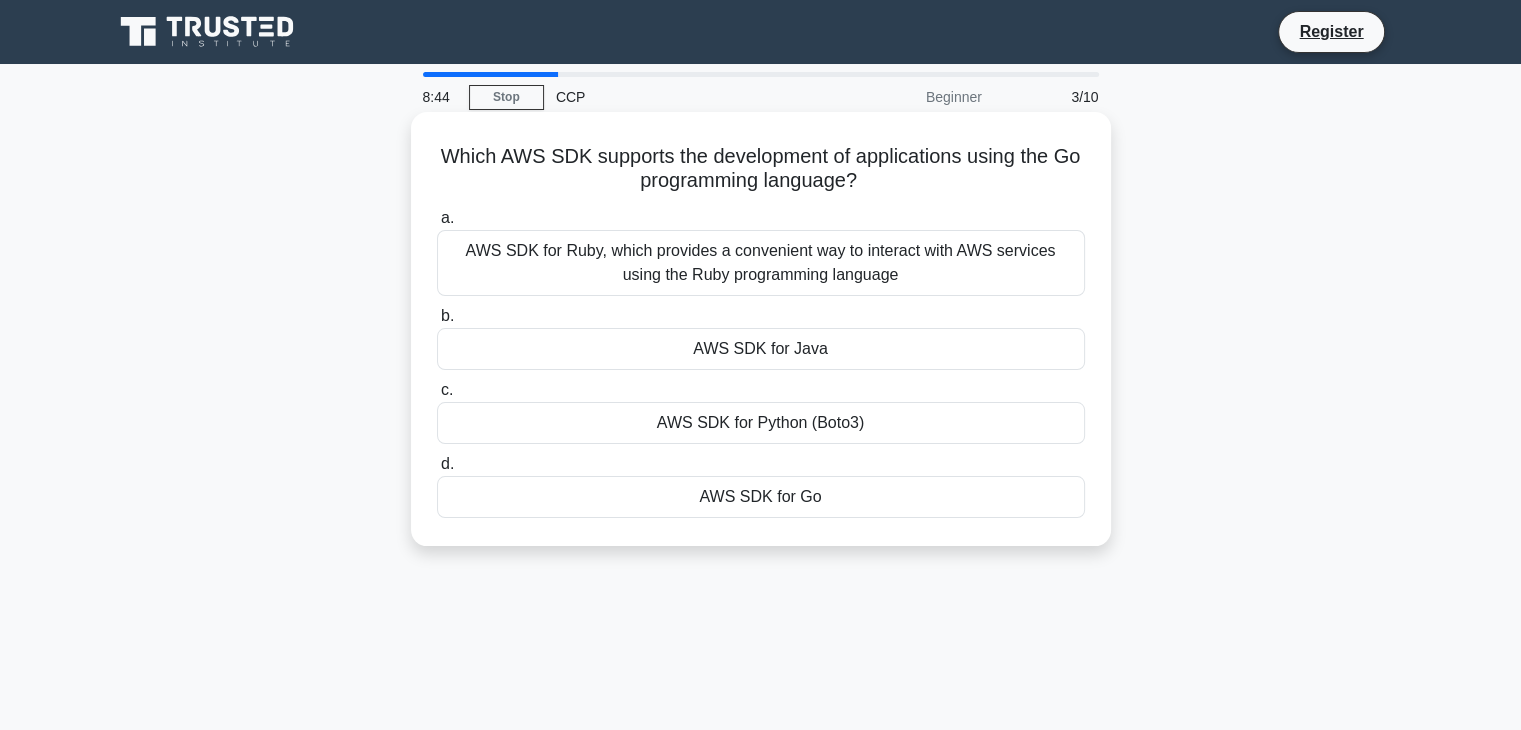 click on "AWS SDK for Go" at bounding box center [761, 497] 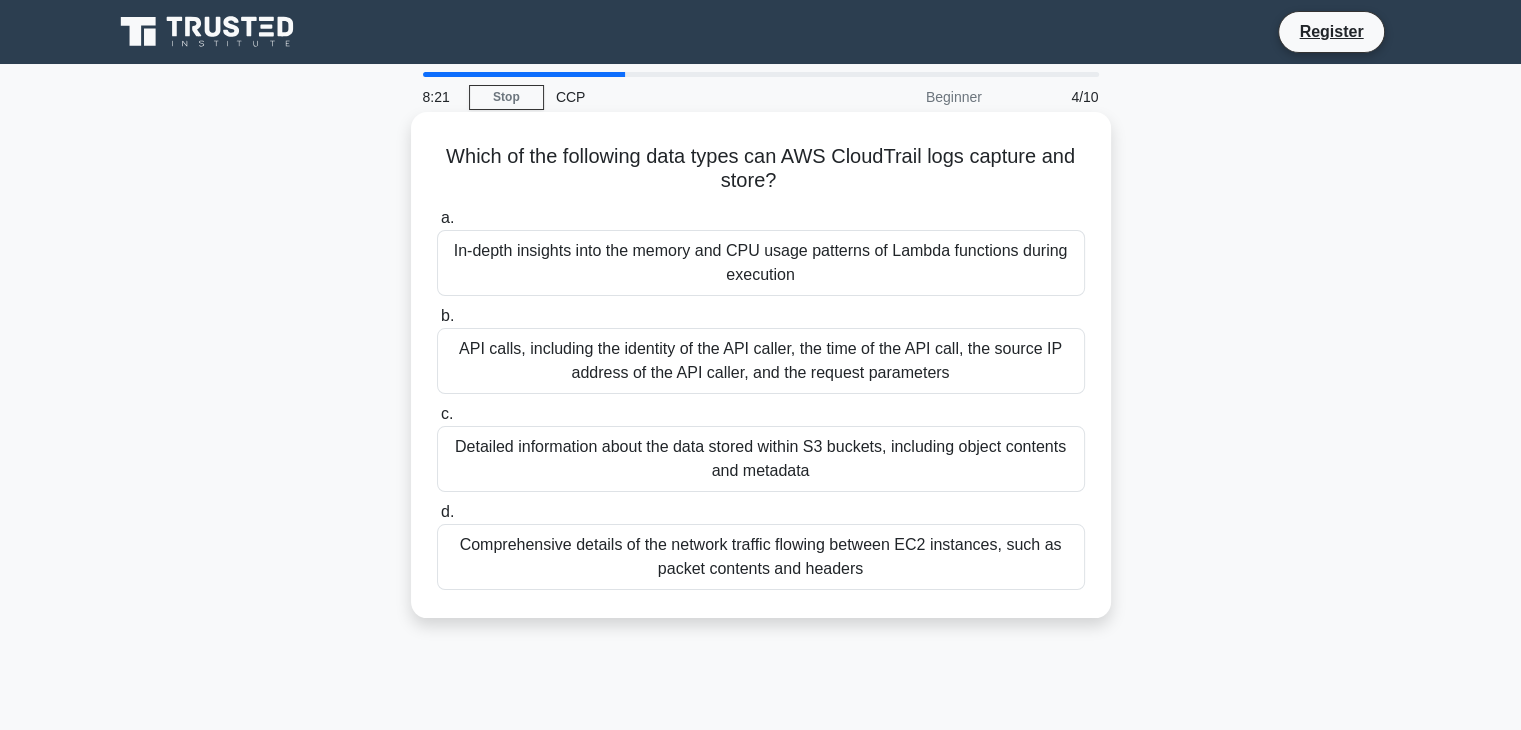 click on "API calls, including the identity of the API caller, the time of the API call, the source IP address of the API caller, and the request parameters" at bounding box center (761, 361) 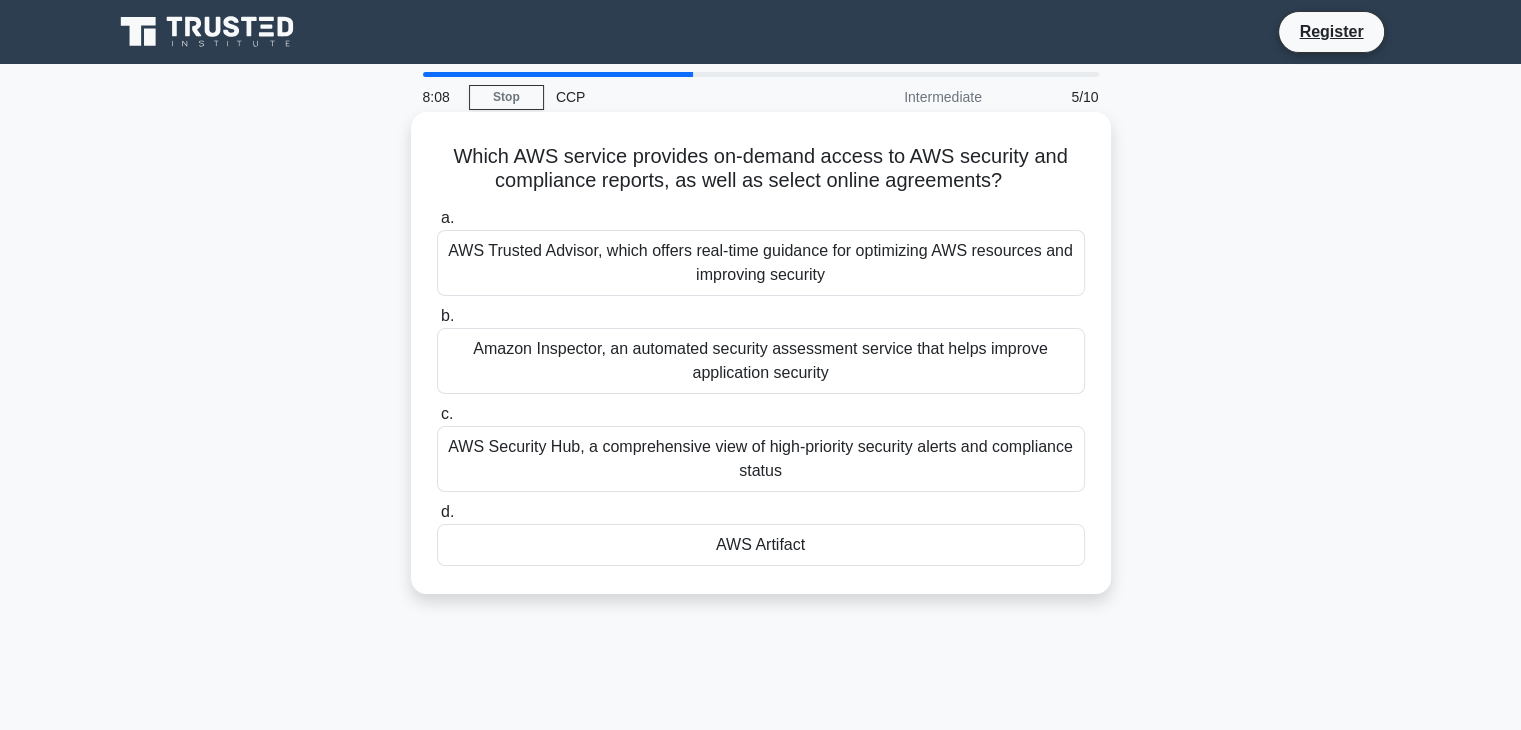 click on "AWS Artifact" at bounding box center (761, 545) 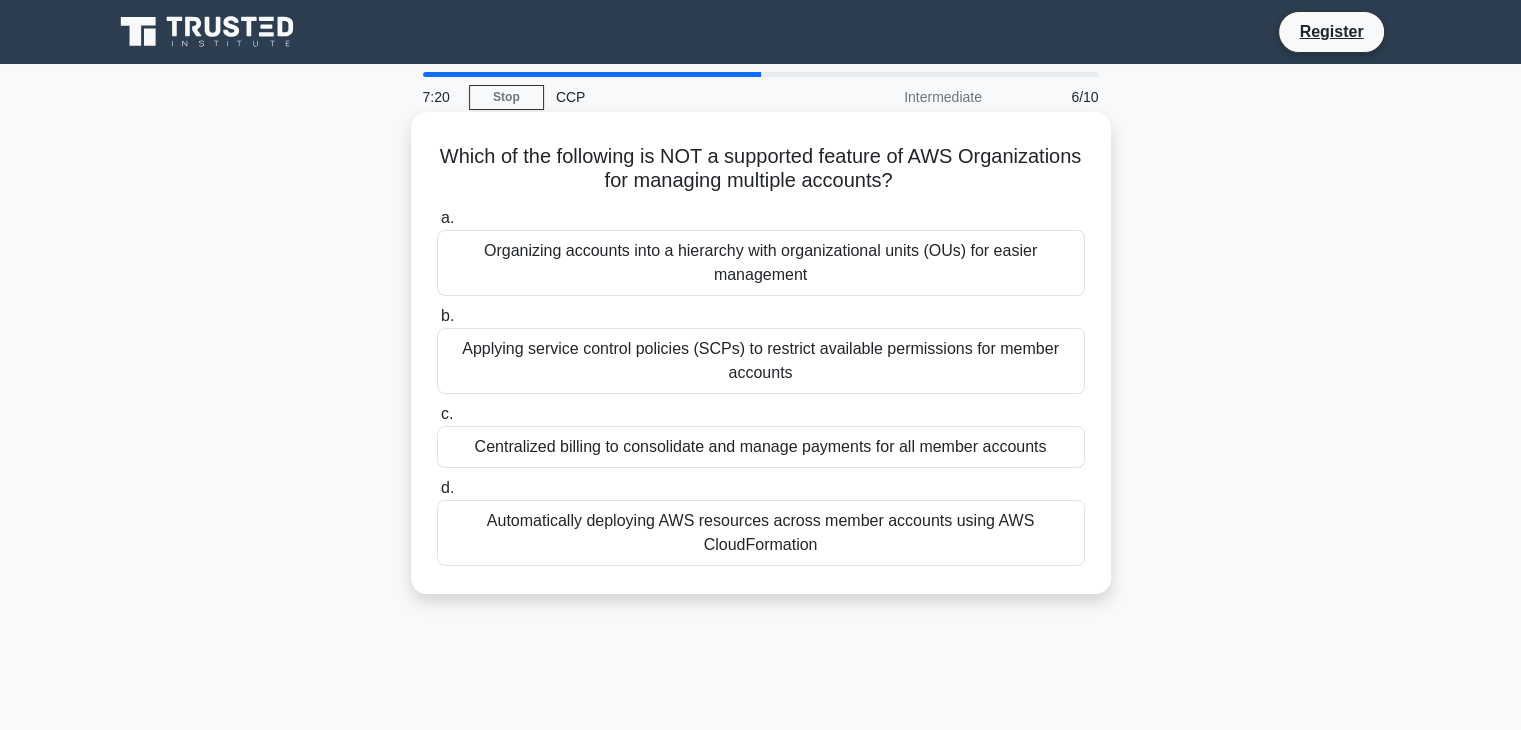click on "Automatically deploying AWS resources across member accounts using AWS CloudFormation" at bounding box center [761, 533] 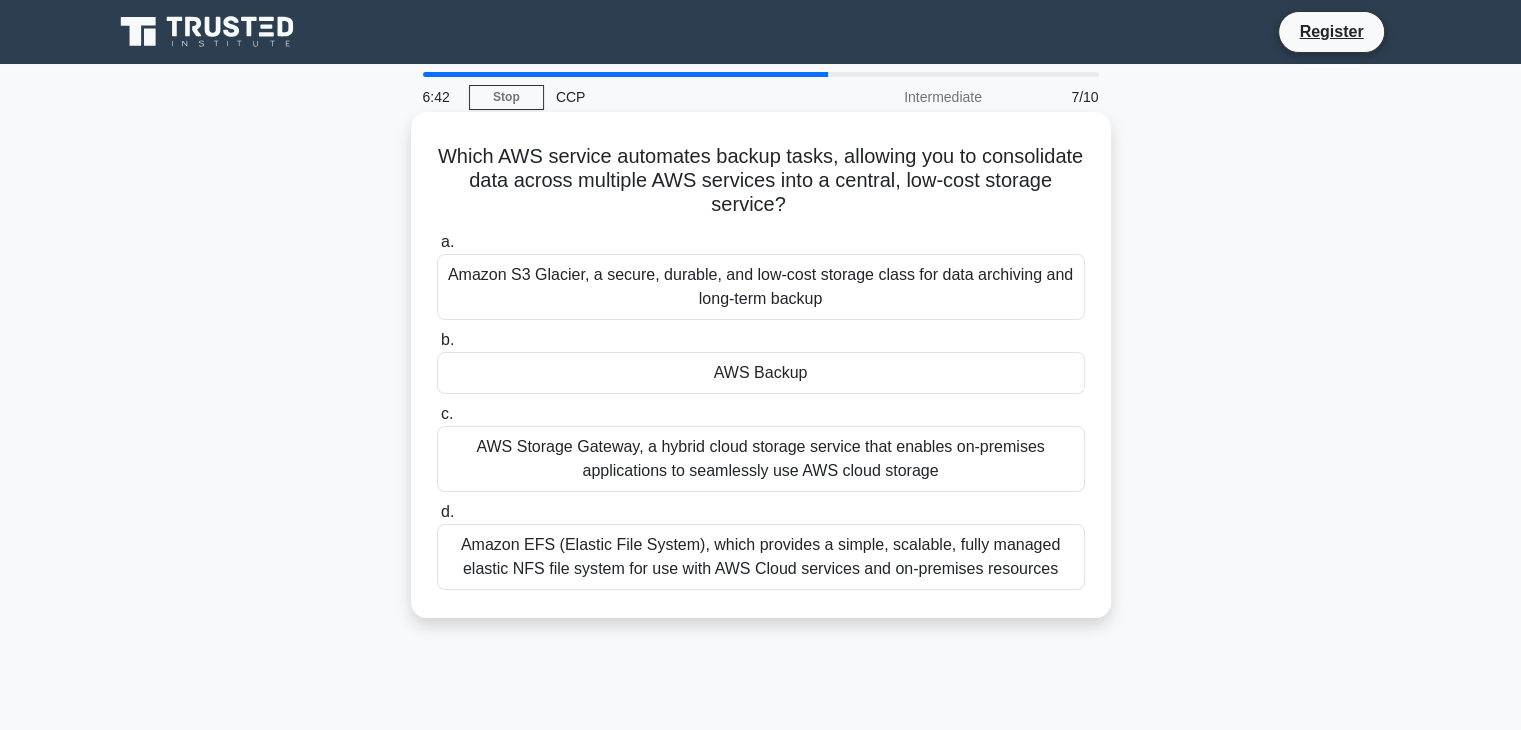 click on "AWS Backup" at bounding box center [761, 373] 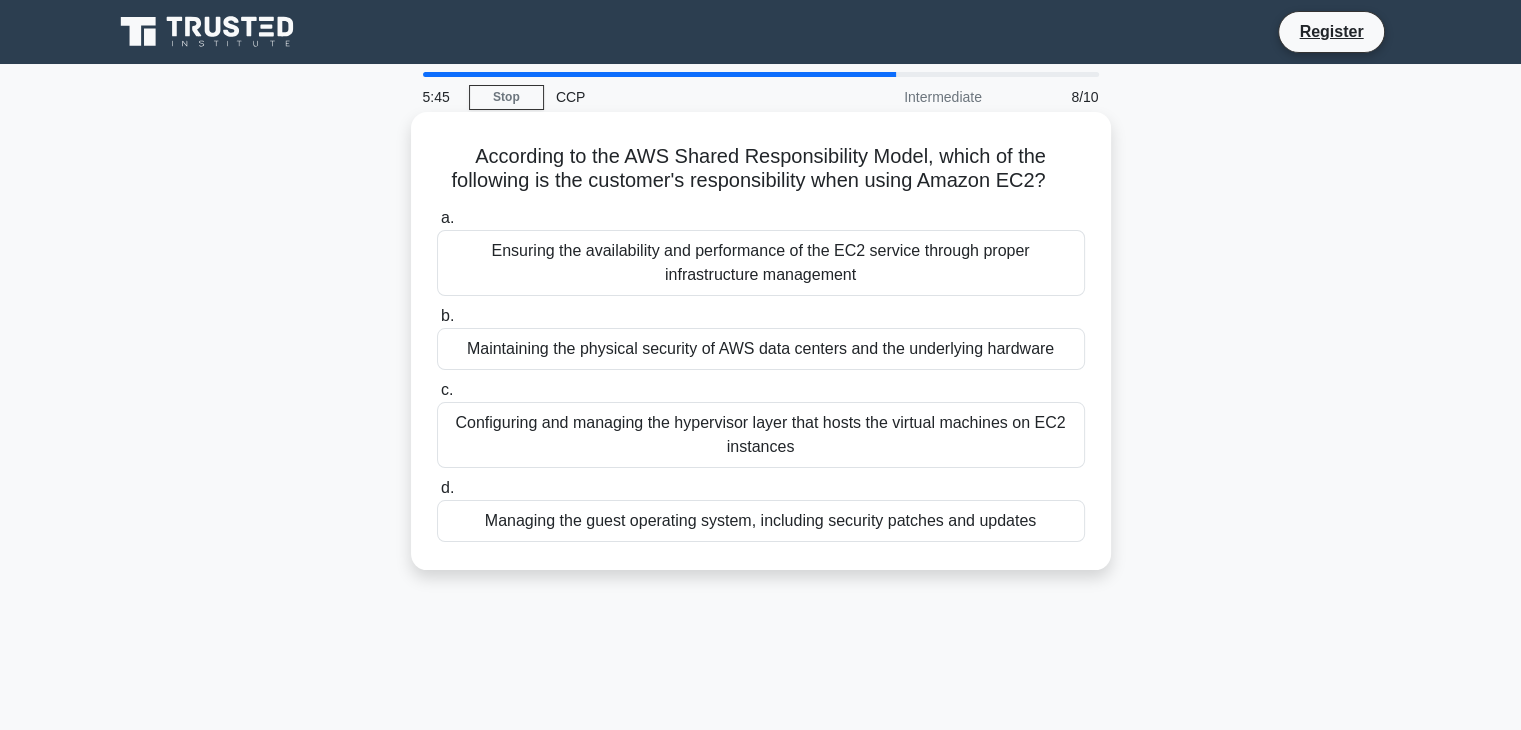 click on "Configuring and managing the hypervisor layer that hosts the virtual machines on EC2 instances" at bounding box center (761, 435) 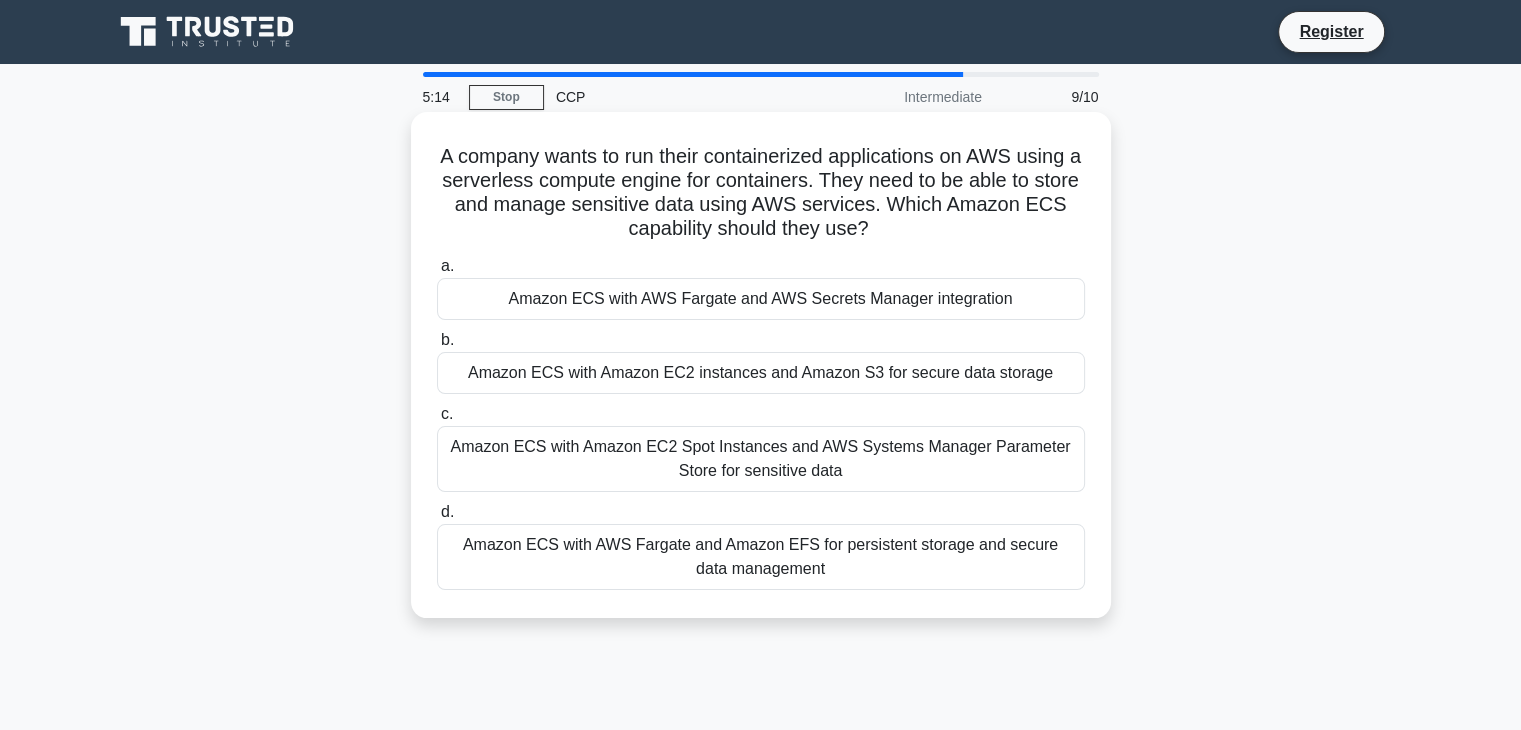 click on "Amazon ECS with AWS Fargate and AWS Secrets Manager integration" at bounding box center (761, 299) 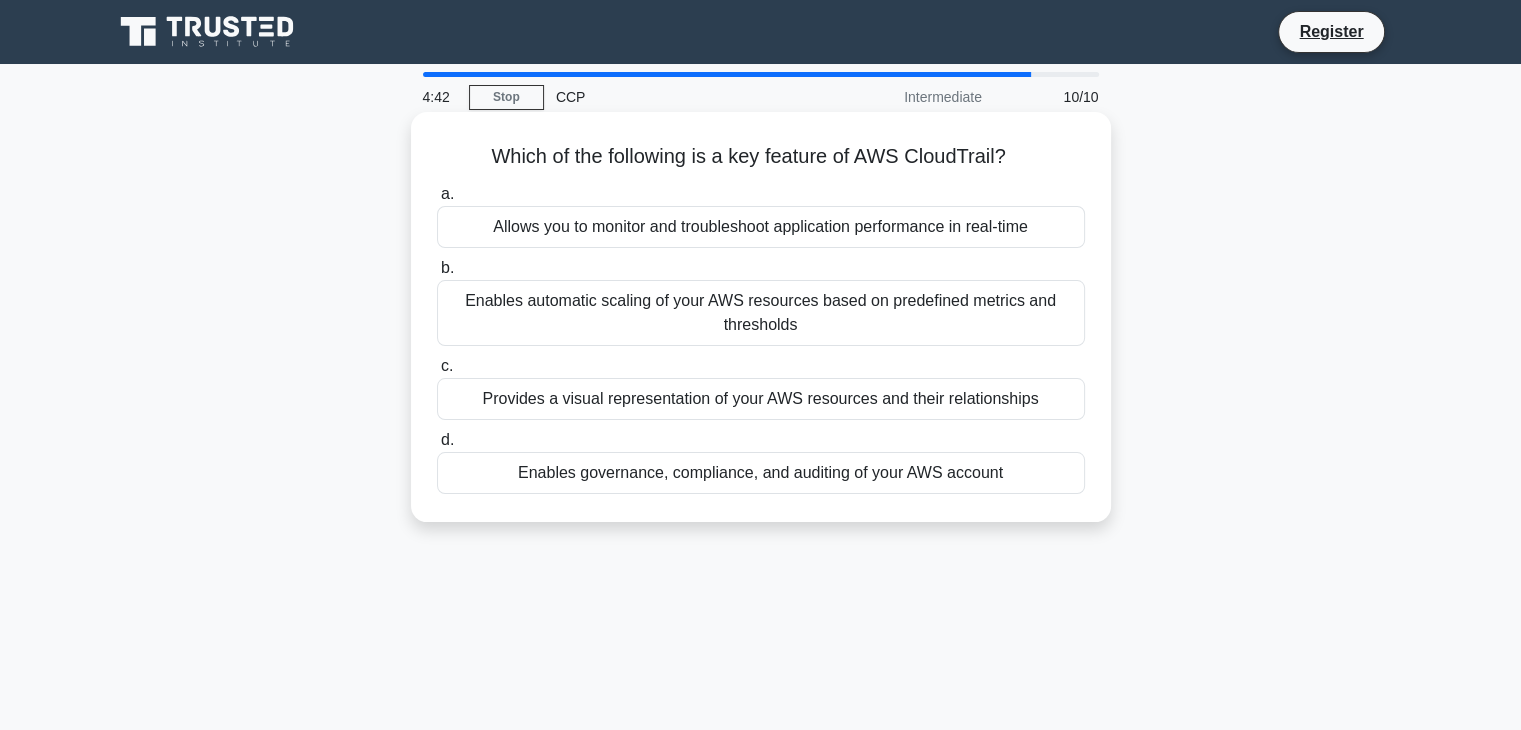 click on "Allows you to monitor and troubleshoot application performance in real-time" at bounding box center (761, 227) 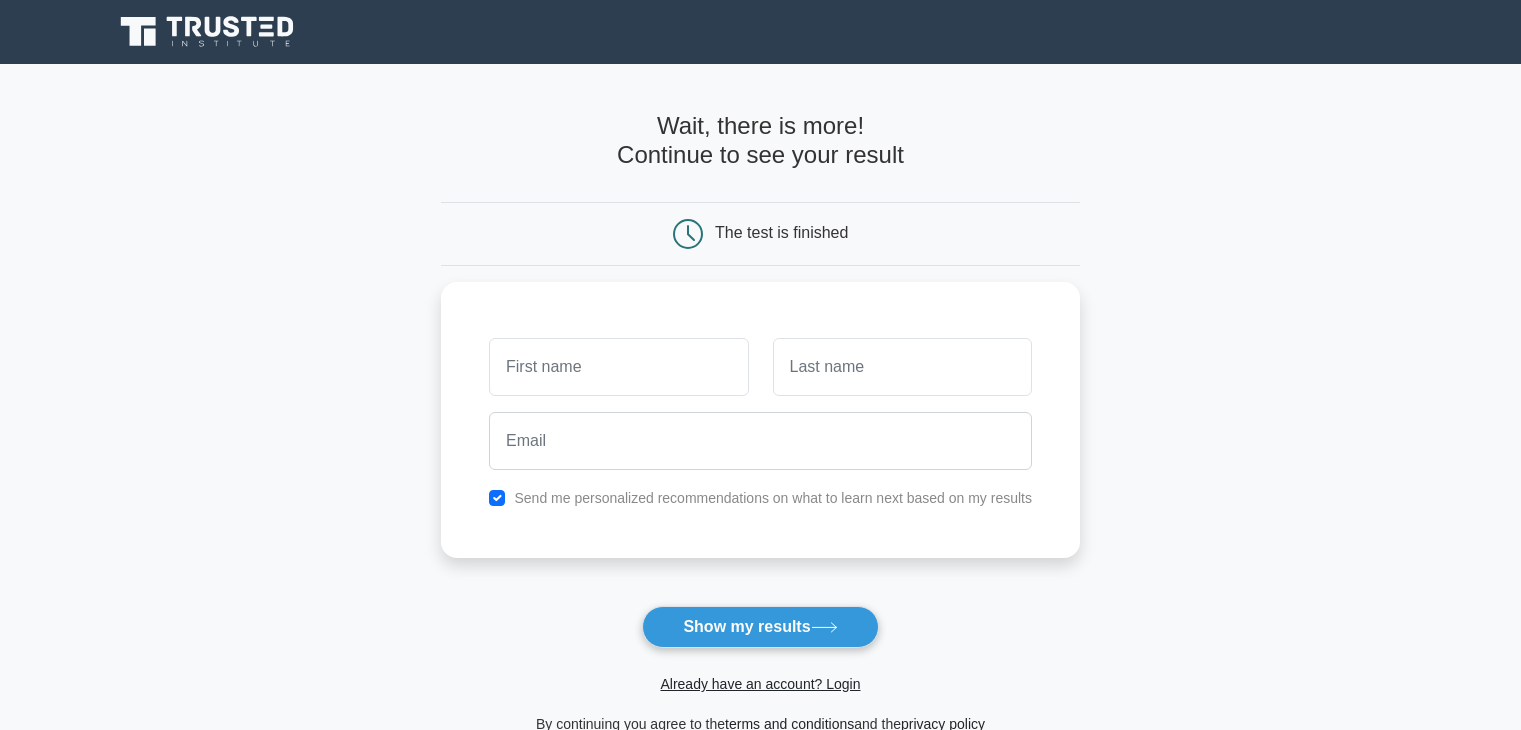 scroll, scrollTop: 0, scrollLeft: 0, axis: both 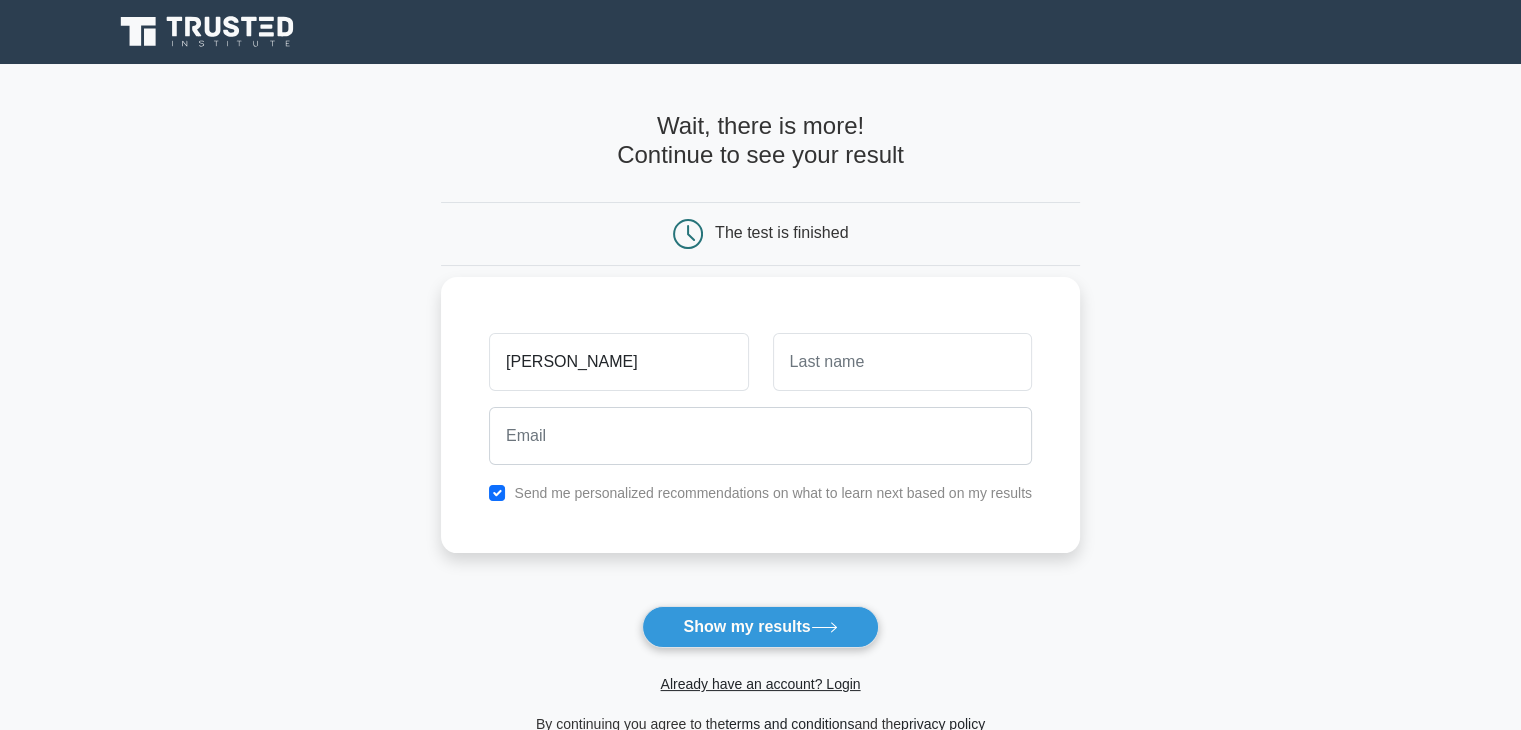 type on "[PERSON_NAME]" 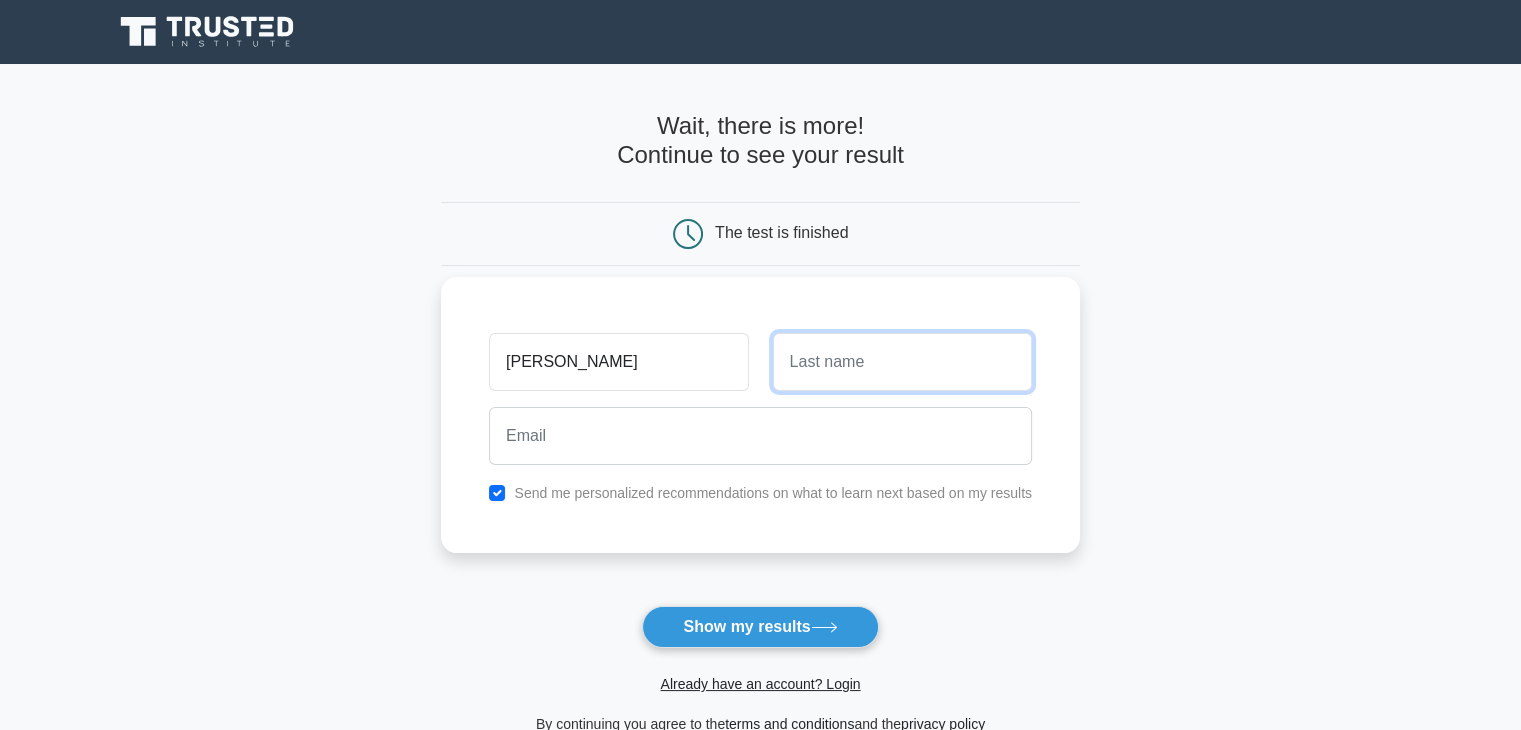 click at bounding box center (902, 362) 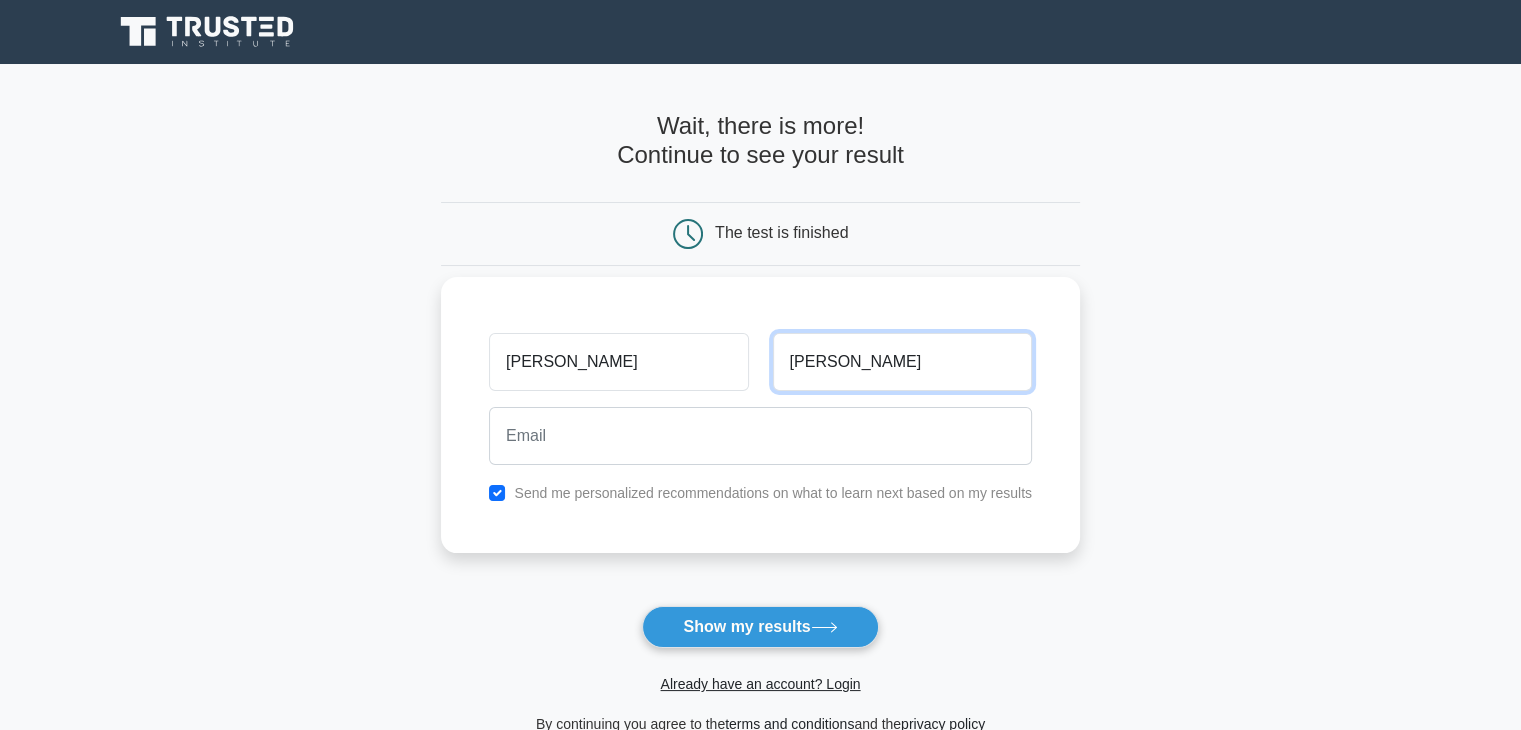 type on "Fernandes" 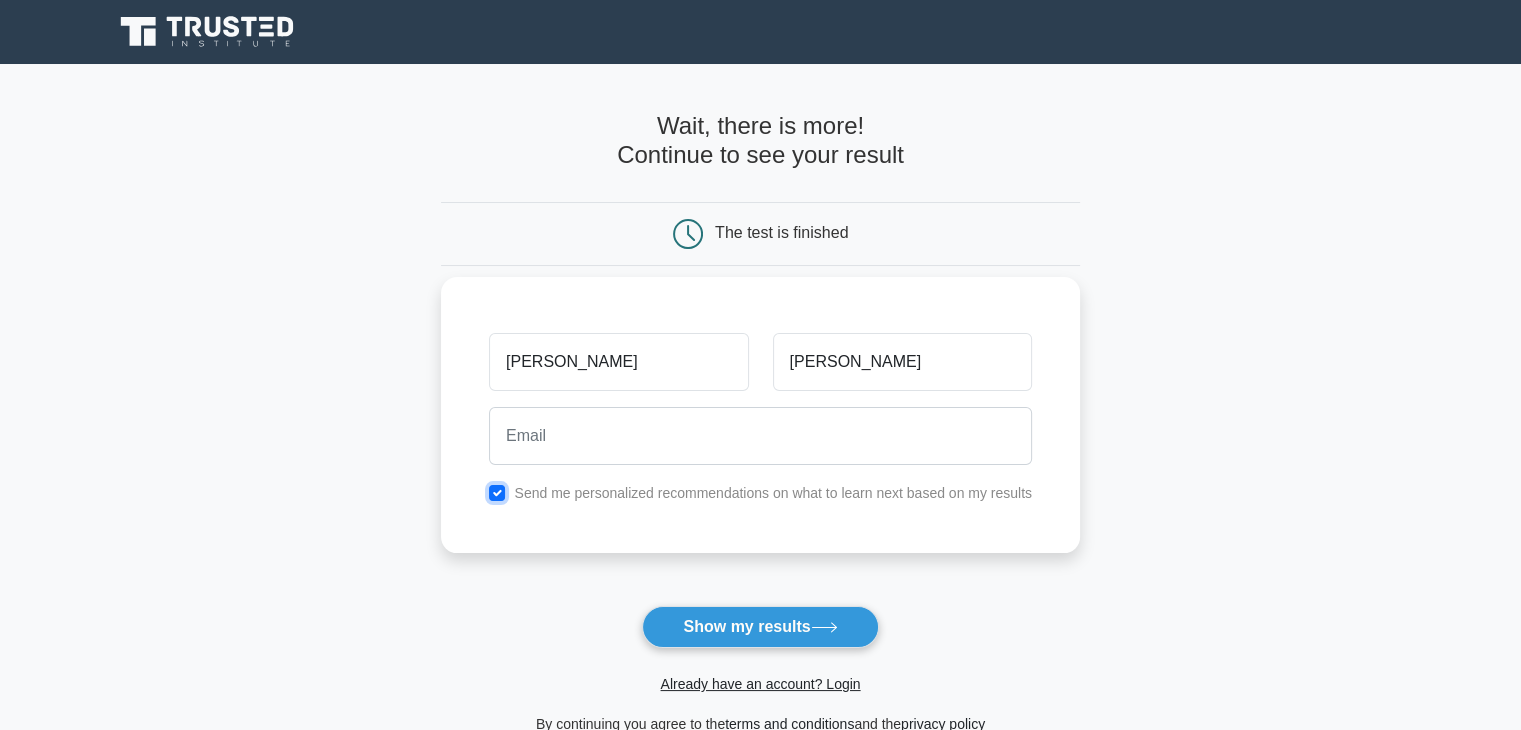 click at bounding box center (497, 493) 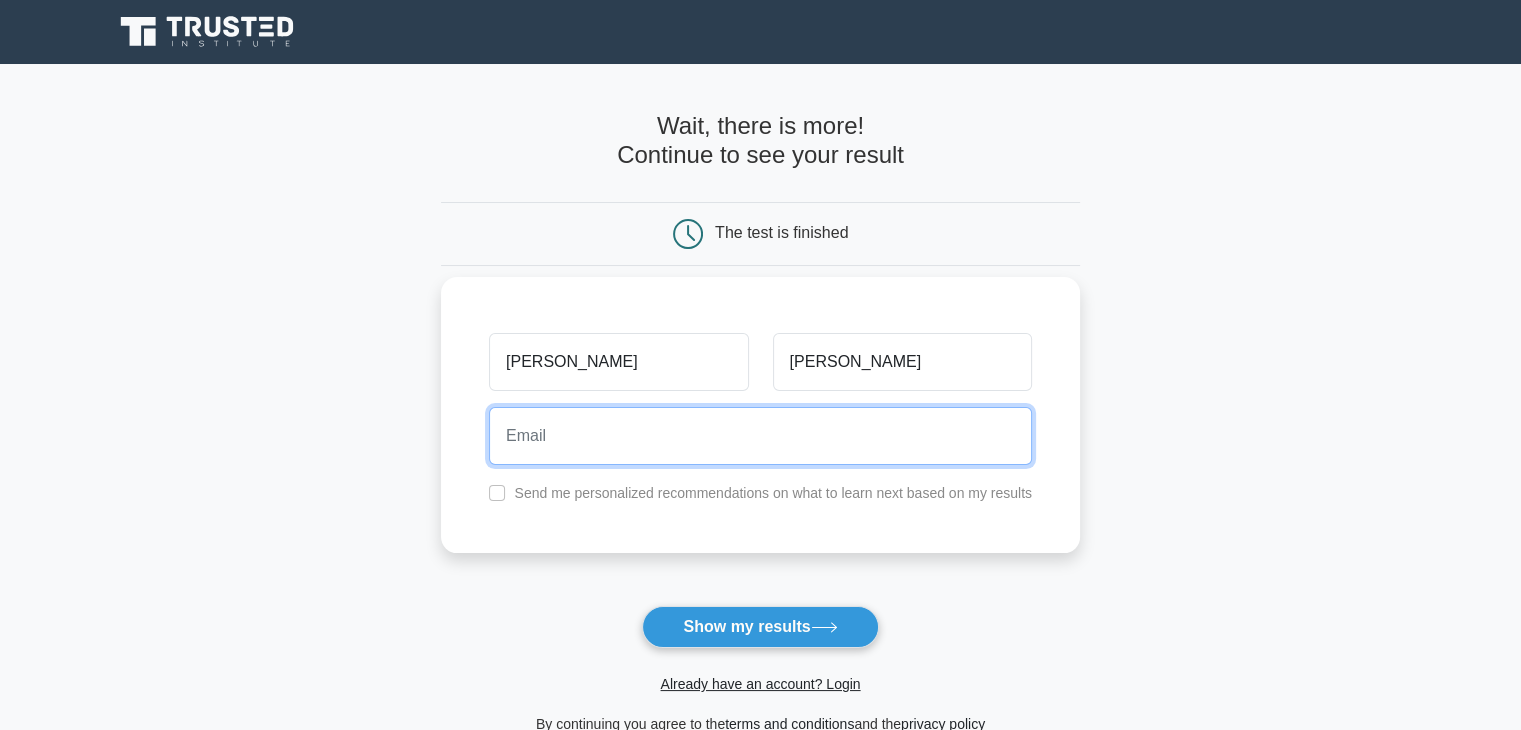 click at bounding box center (760, 436) 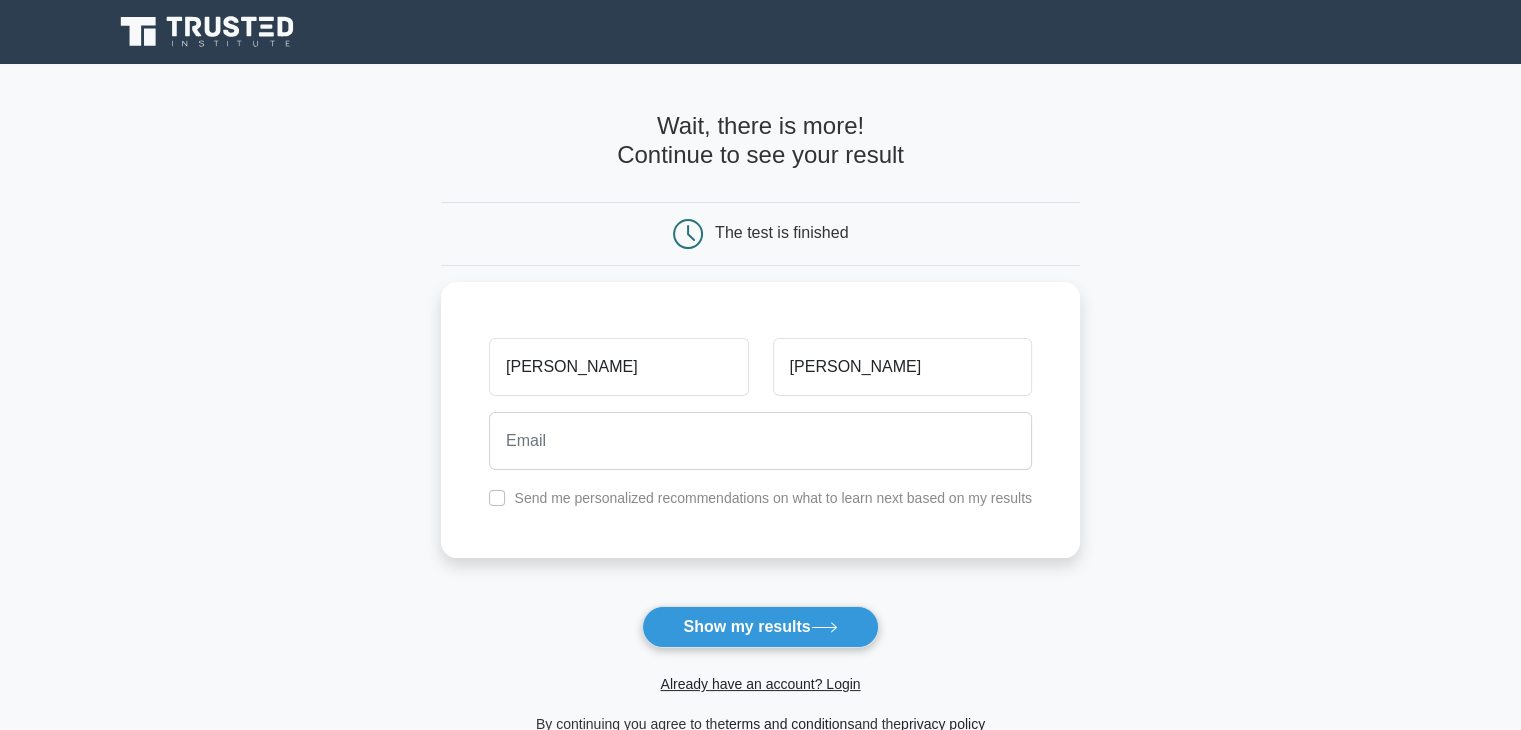 click on "Wait, there is more! Continue to see your result
The test is finished
Merwyn" at bounding box center [760, 424] 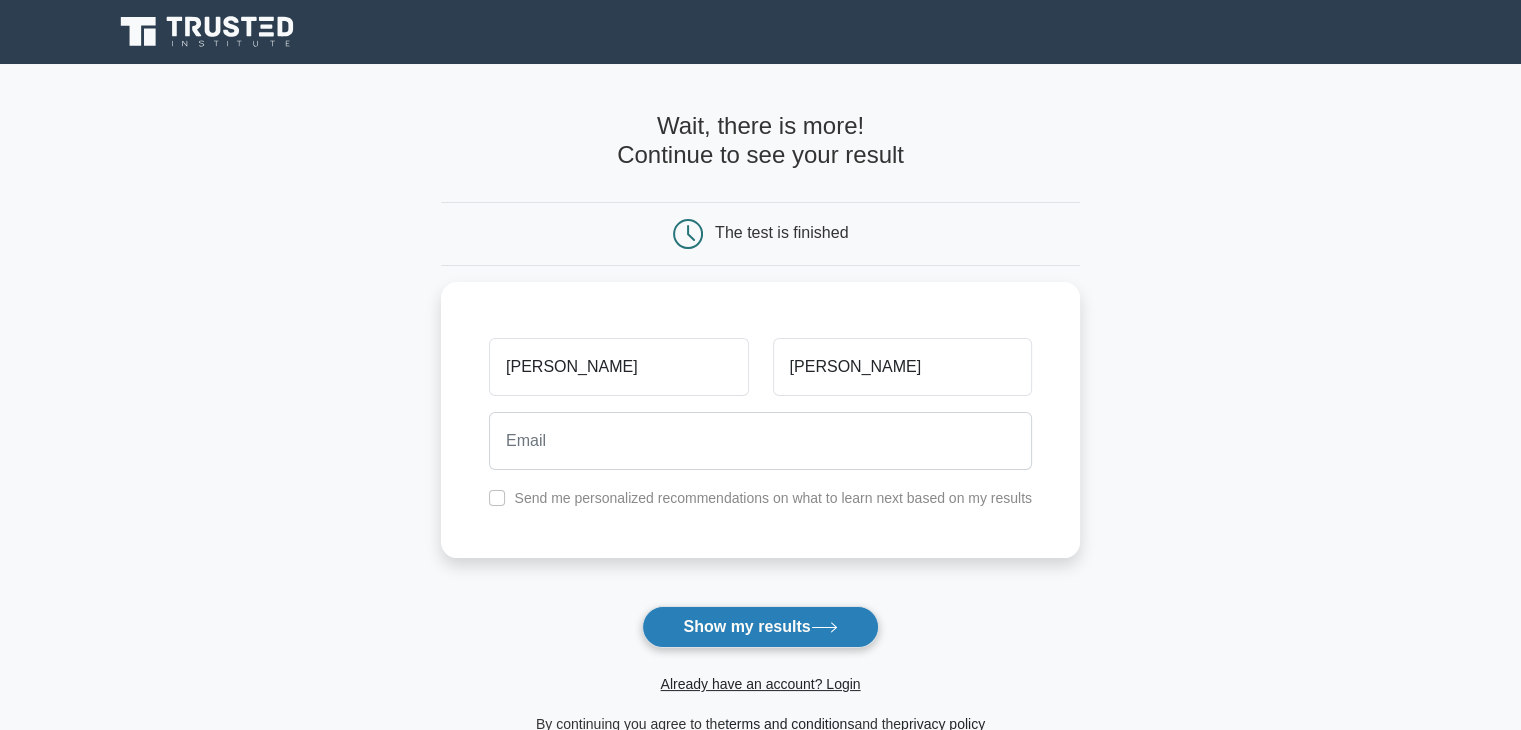 click on "Show my results" at bounding box center (760, 627) 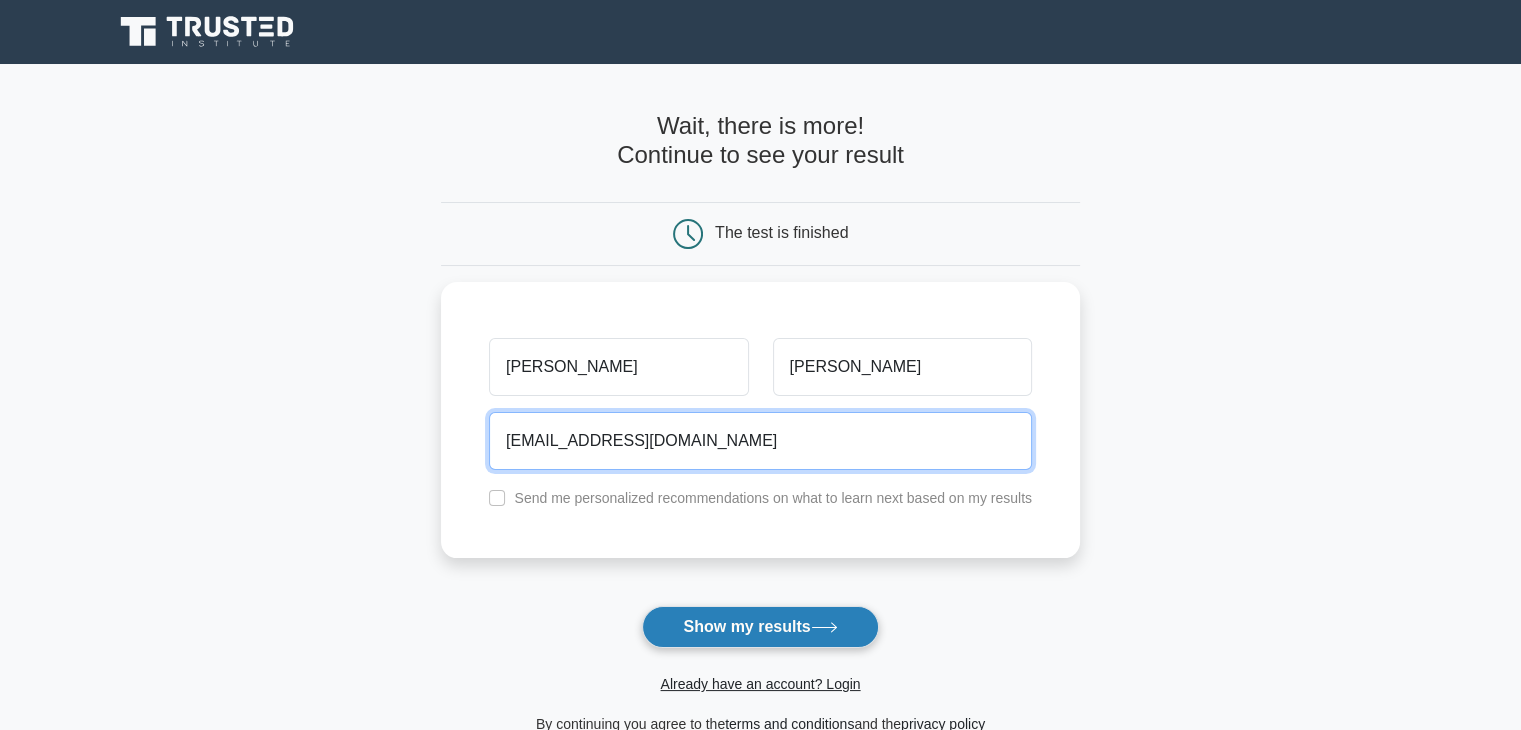 type on "mer@mailinator.com" 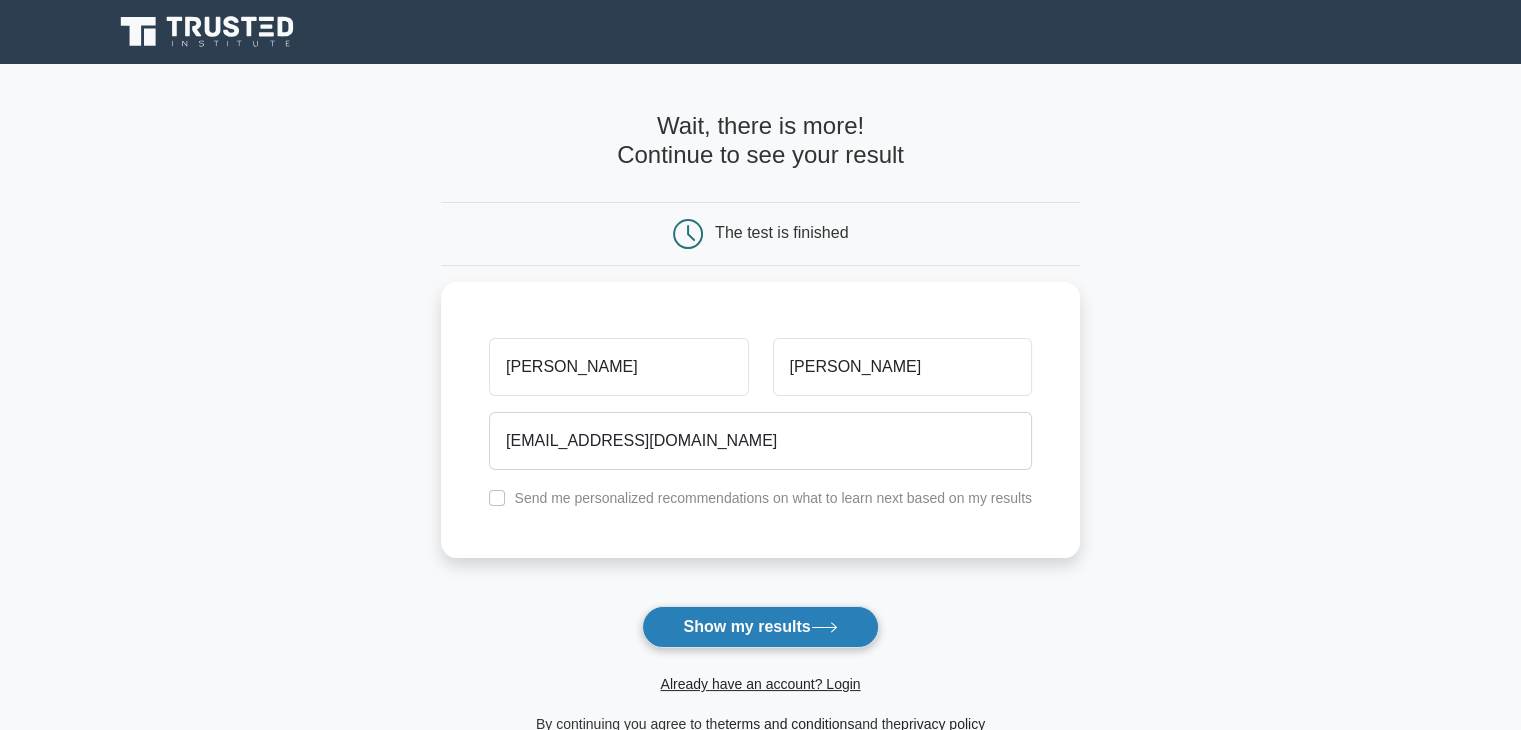 click on "Show my results" at bounding box center [760, 627] 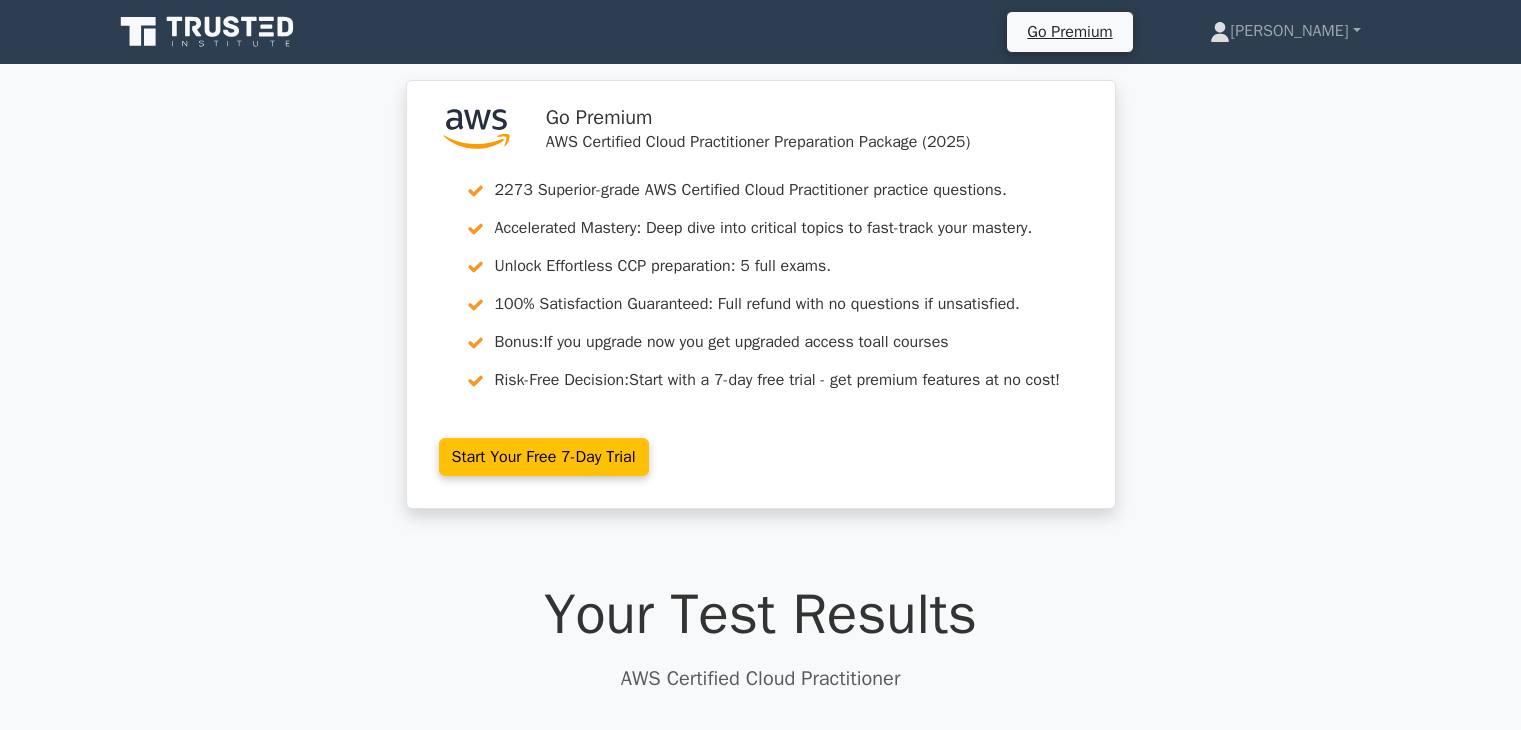 scroll, scrollTop: 0, scrollLeft: 0, axis: both 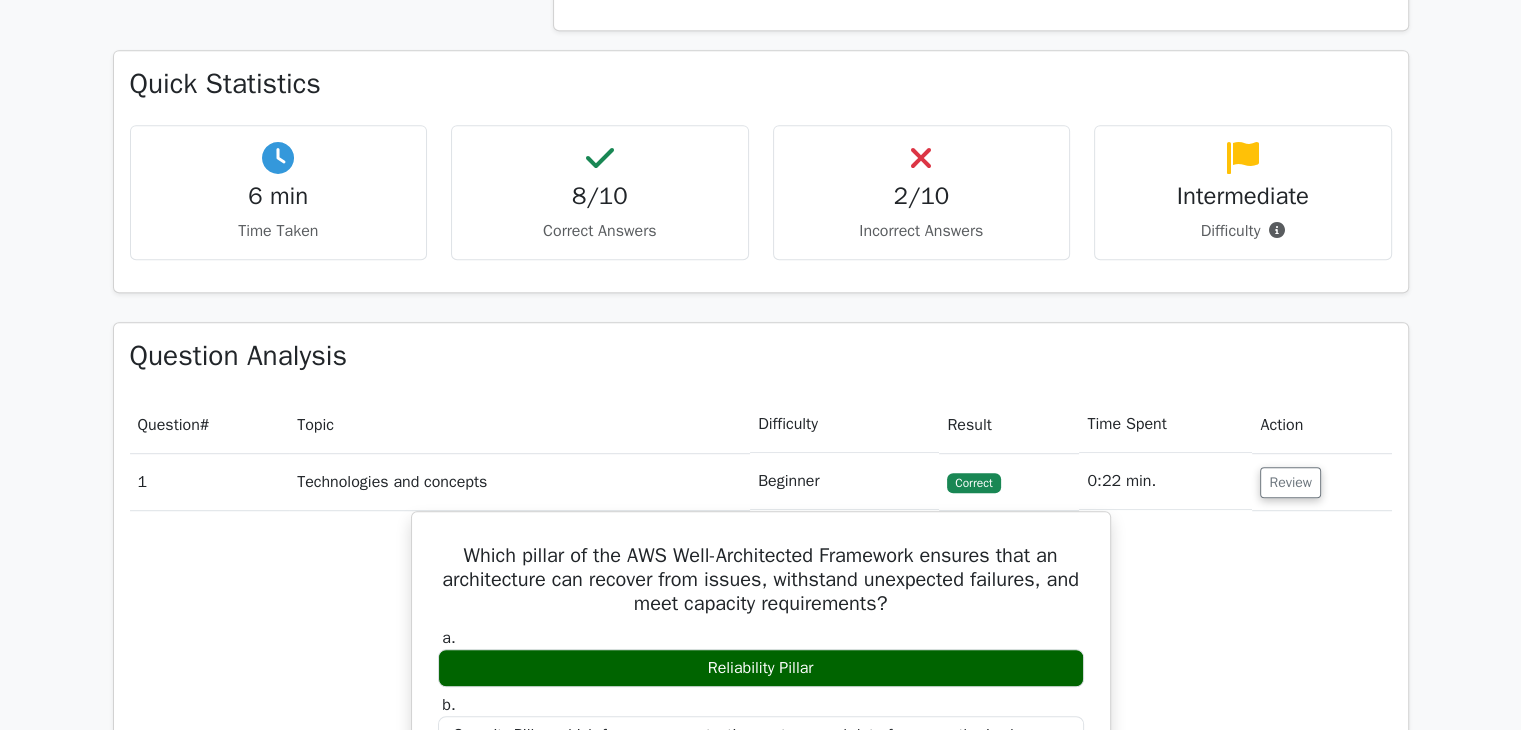 click on "2/10" at bounding box center (922, 196) 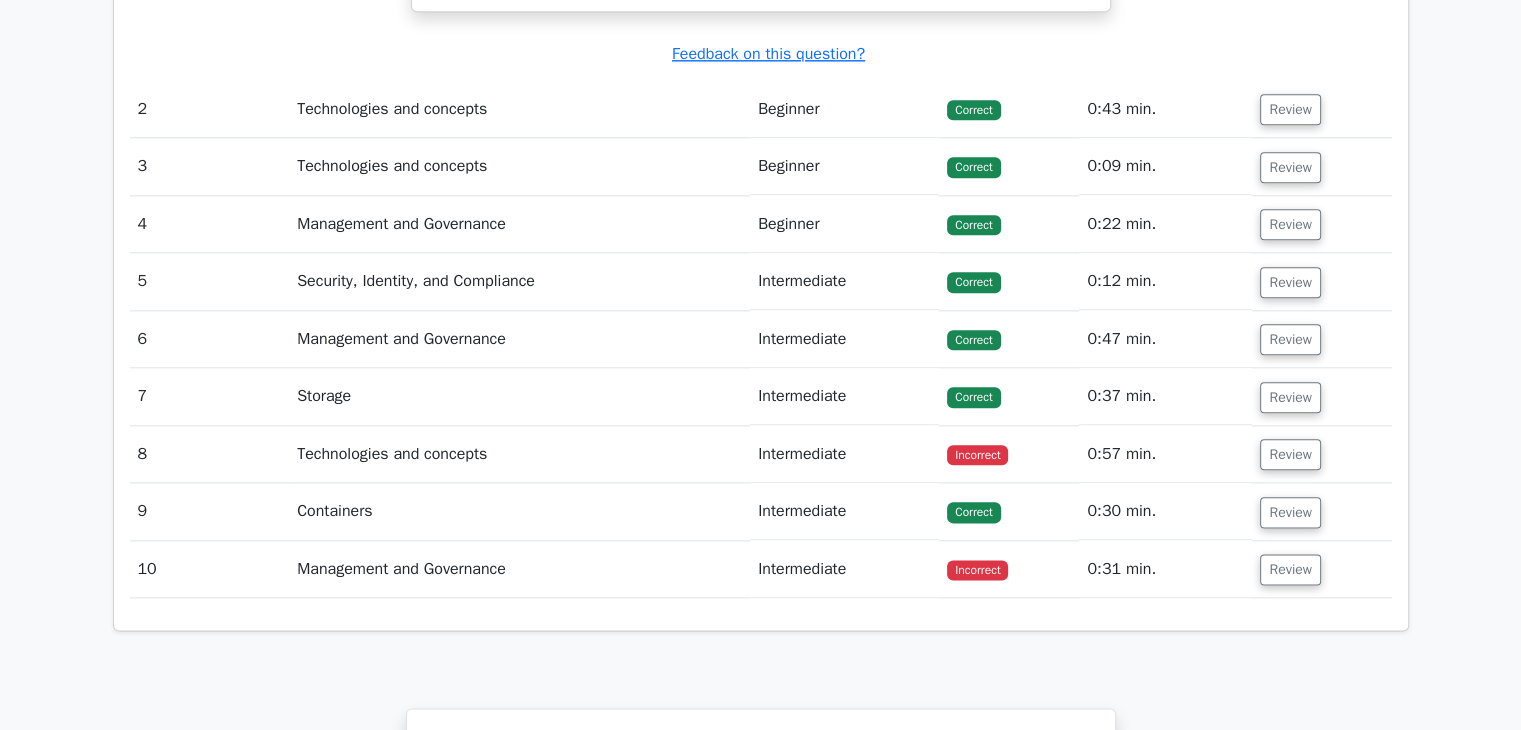 scroll, scrollTop: 2412, scrollLeft: 0, axis: vertical 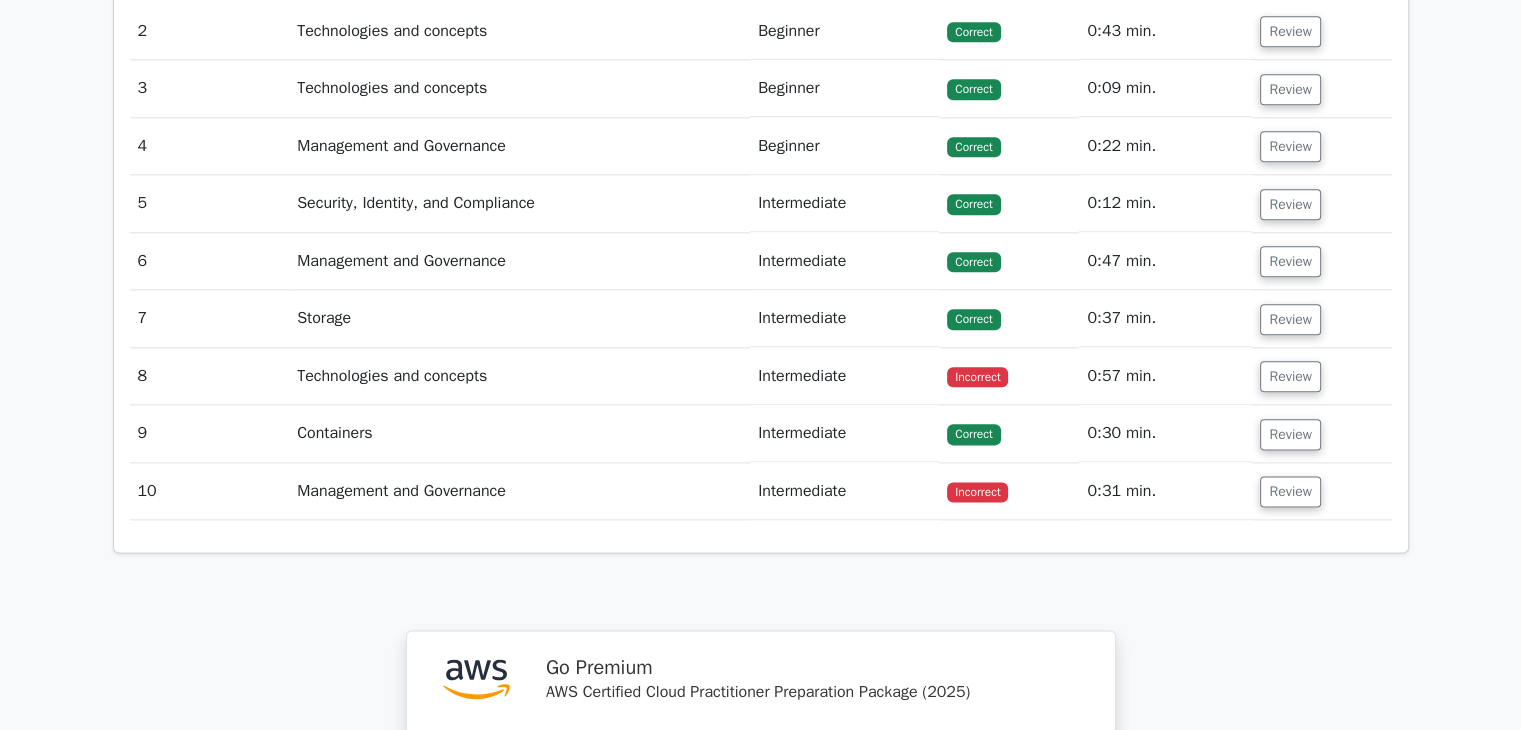 click on "Technologies and concepts" at bounding box center (519, 376) 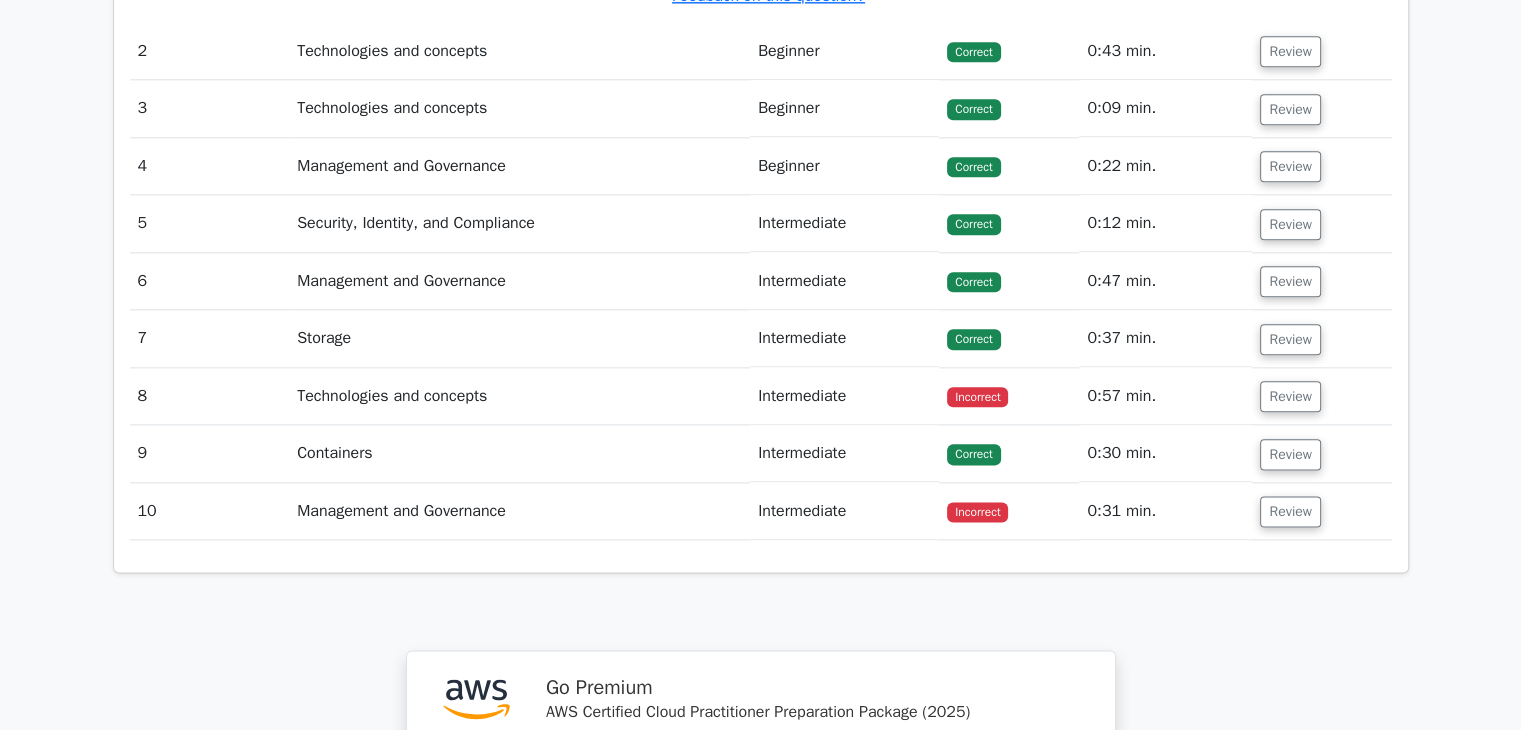 scroll, scrollTop: 2390, scrollLeft: 0, axis: vertical 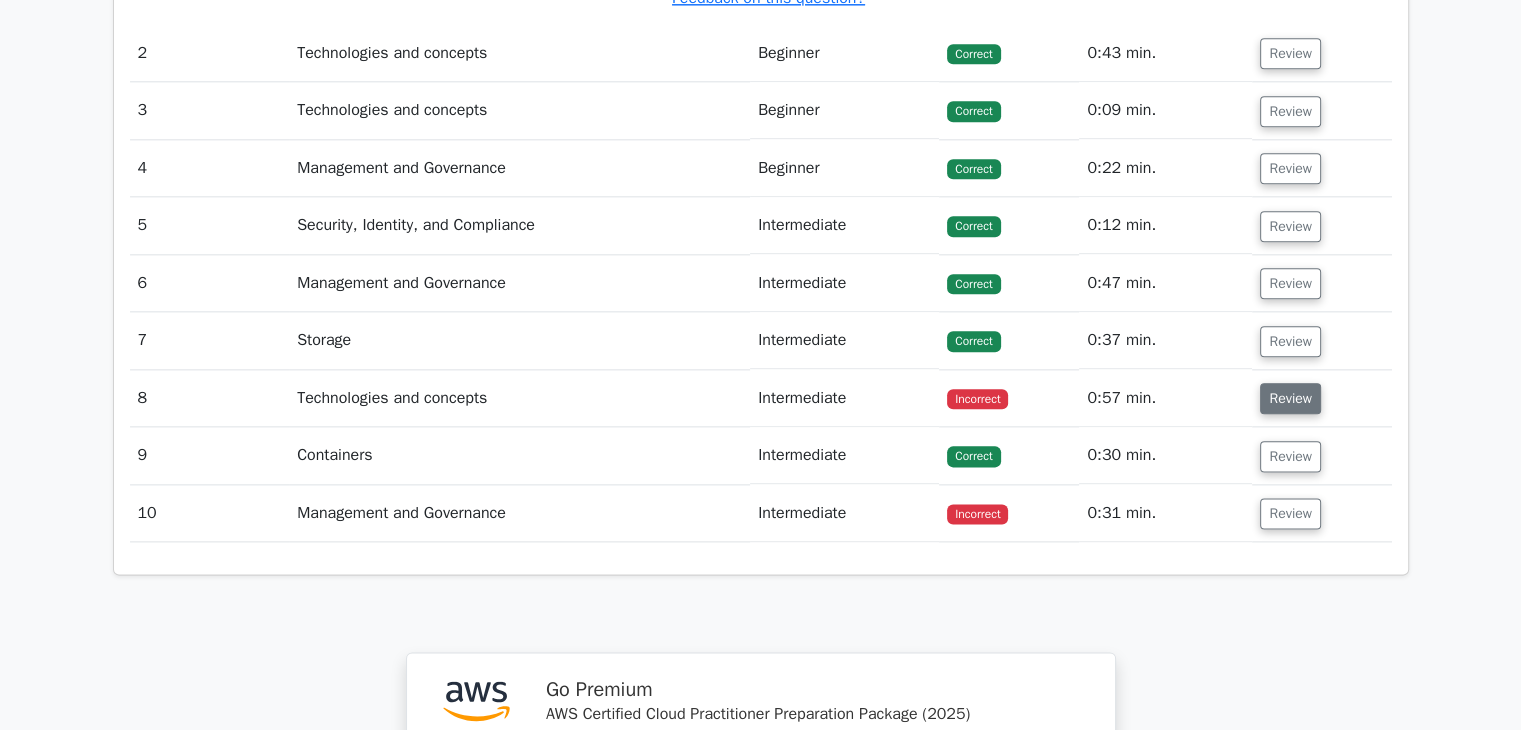 click on "Review" at bounding box center [1290, 398] 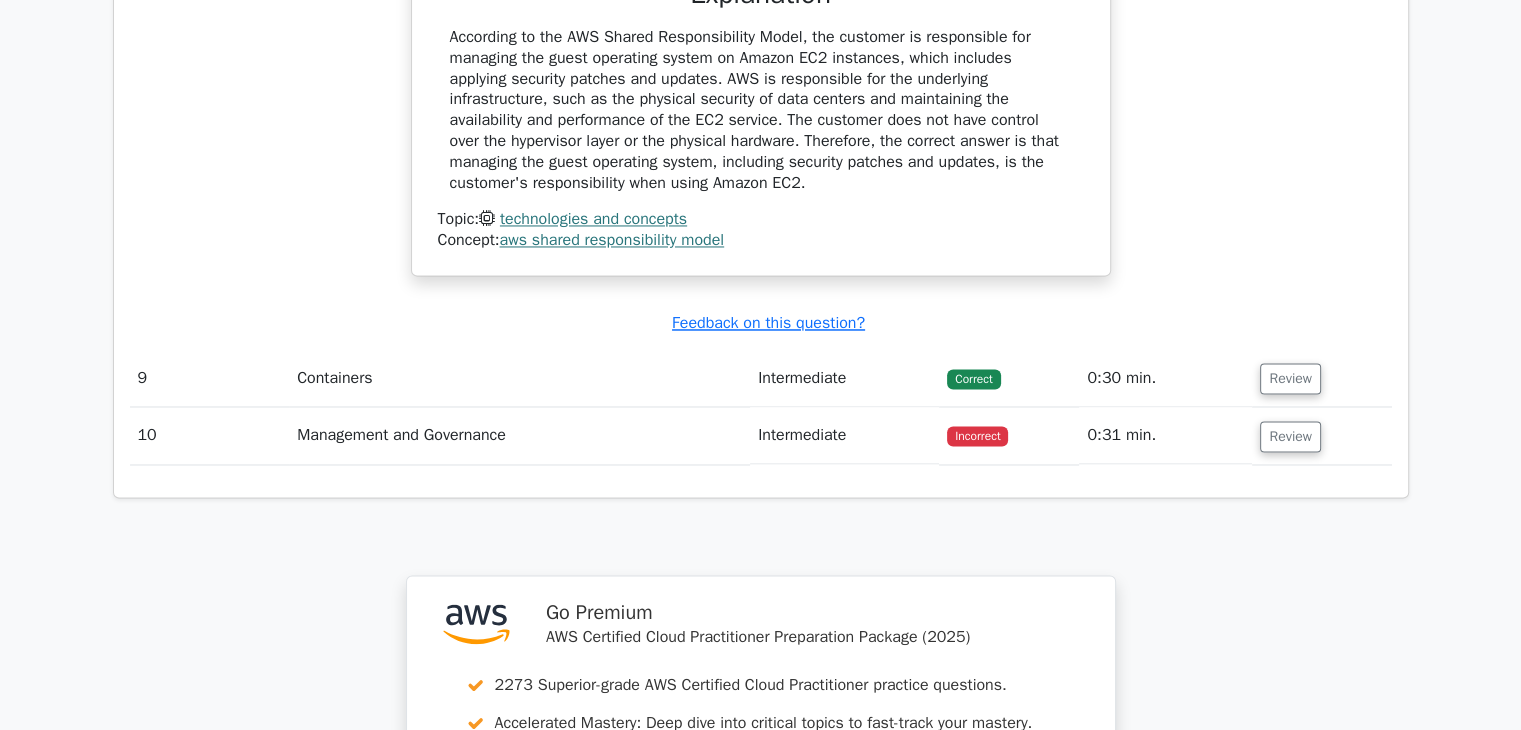 scroll, scrollTop: 3258, scrollLeft: 0, axis: vertical 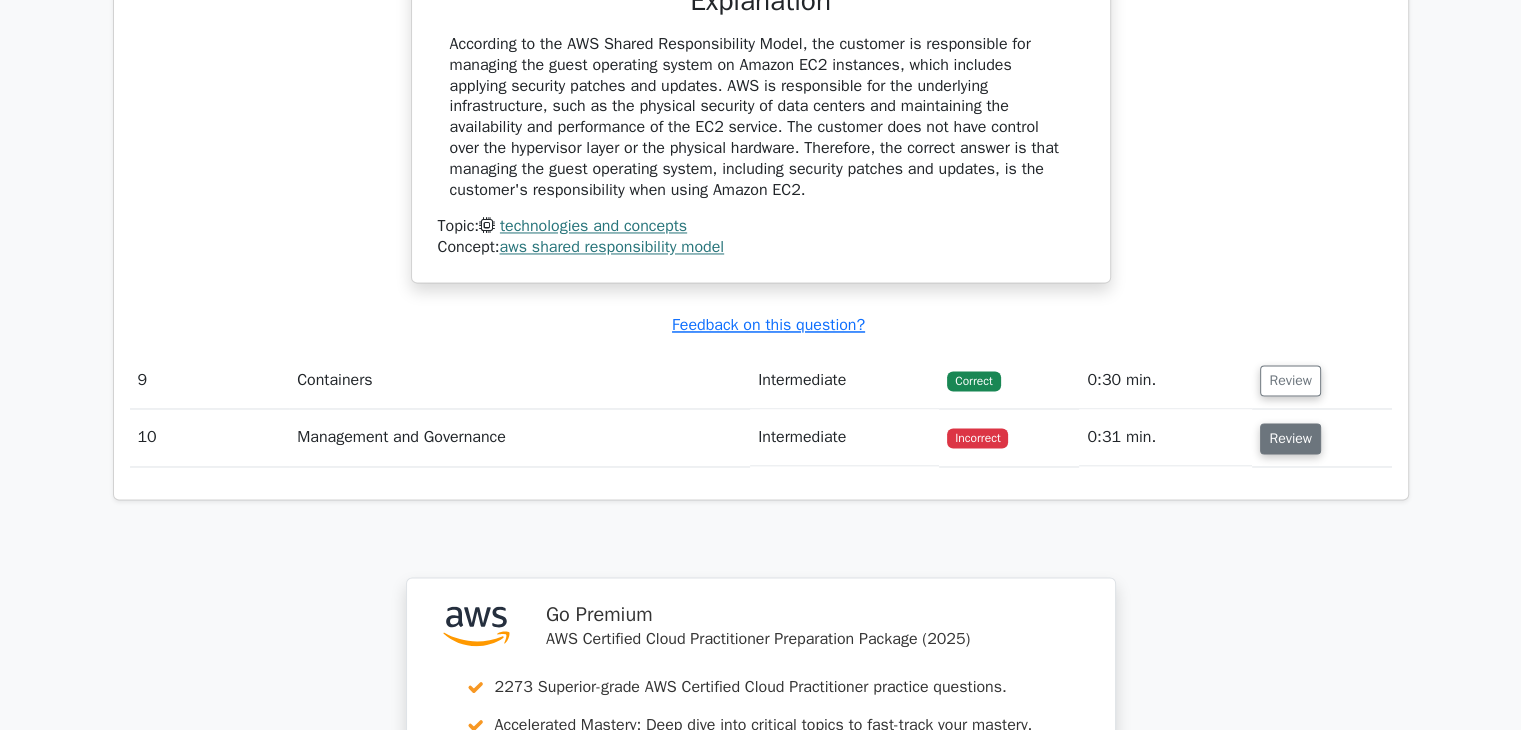 click on "Review" at bounding box center [1290, 438] 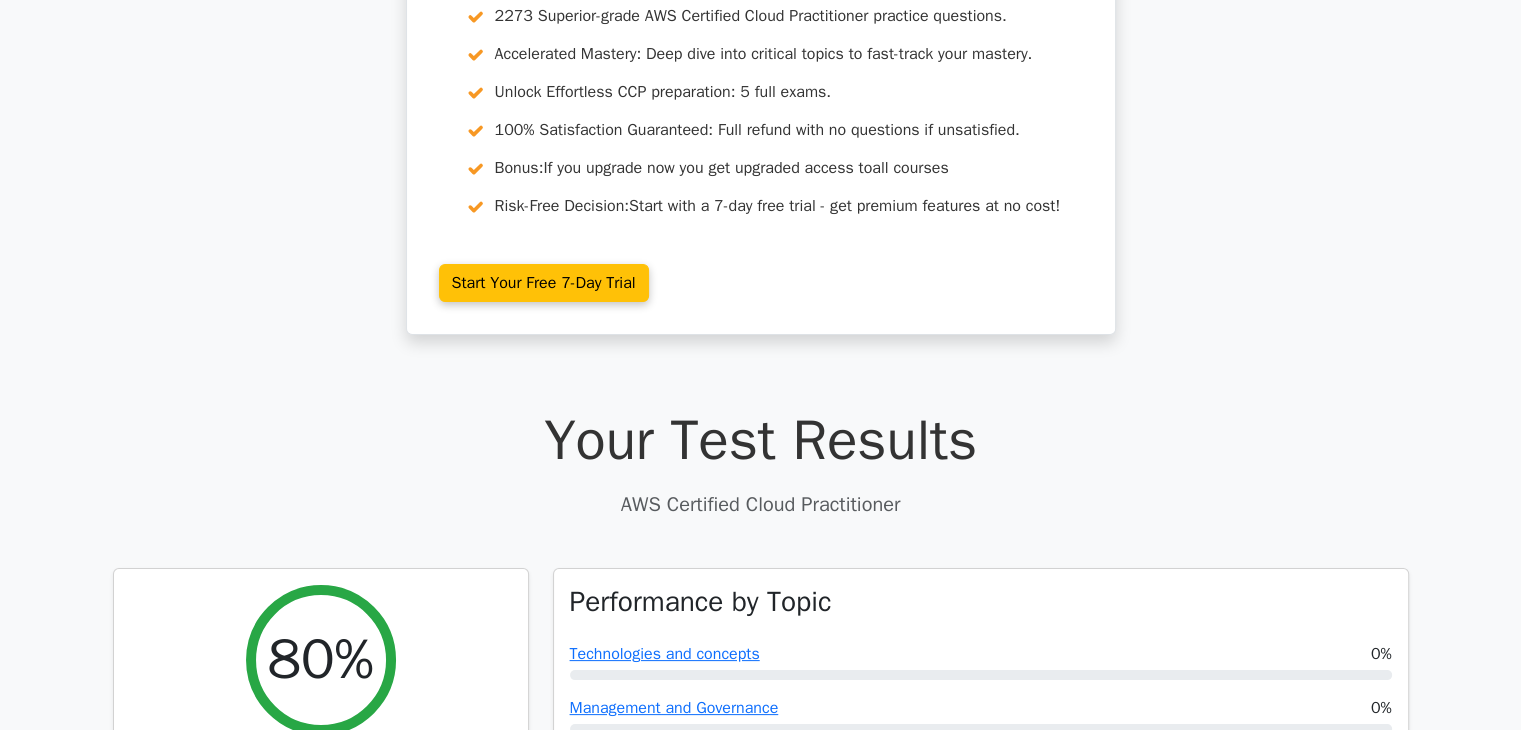 scroll, scrollTop: 0, scrollLeft: 0, axis: both 